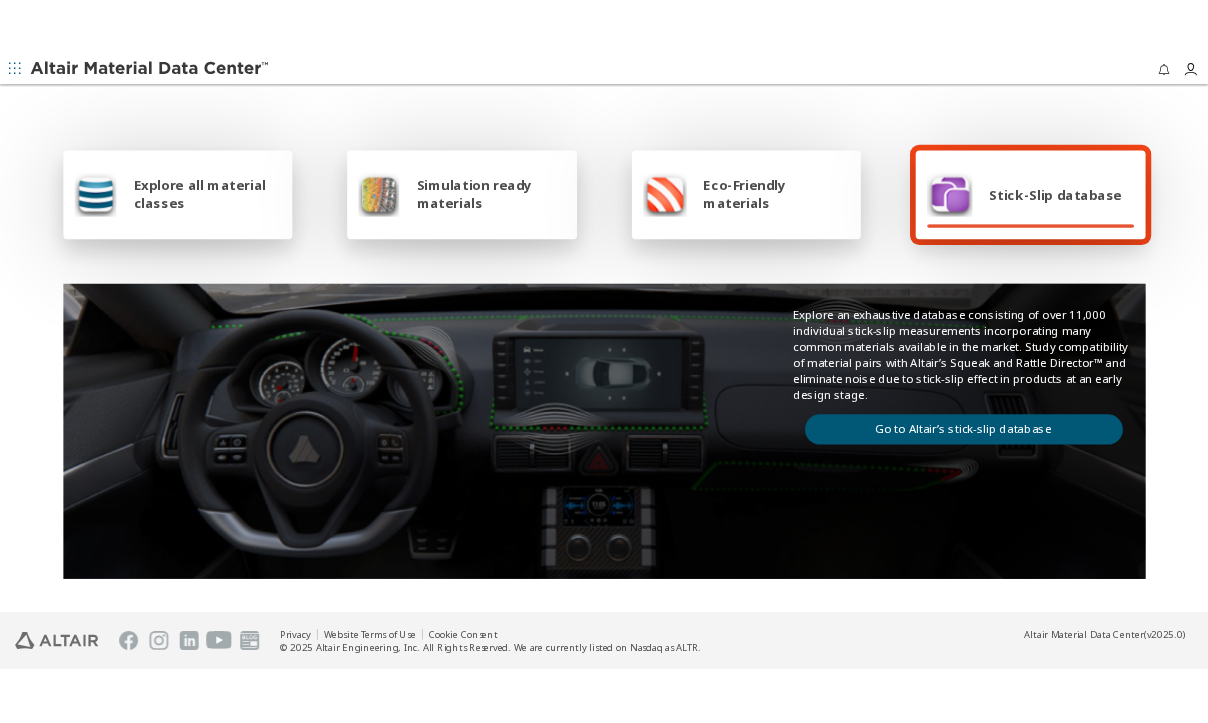 scroll, scrollTop: 0, scrollLeft: 0, axis: both 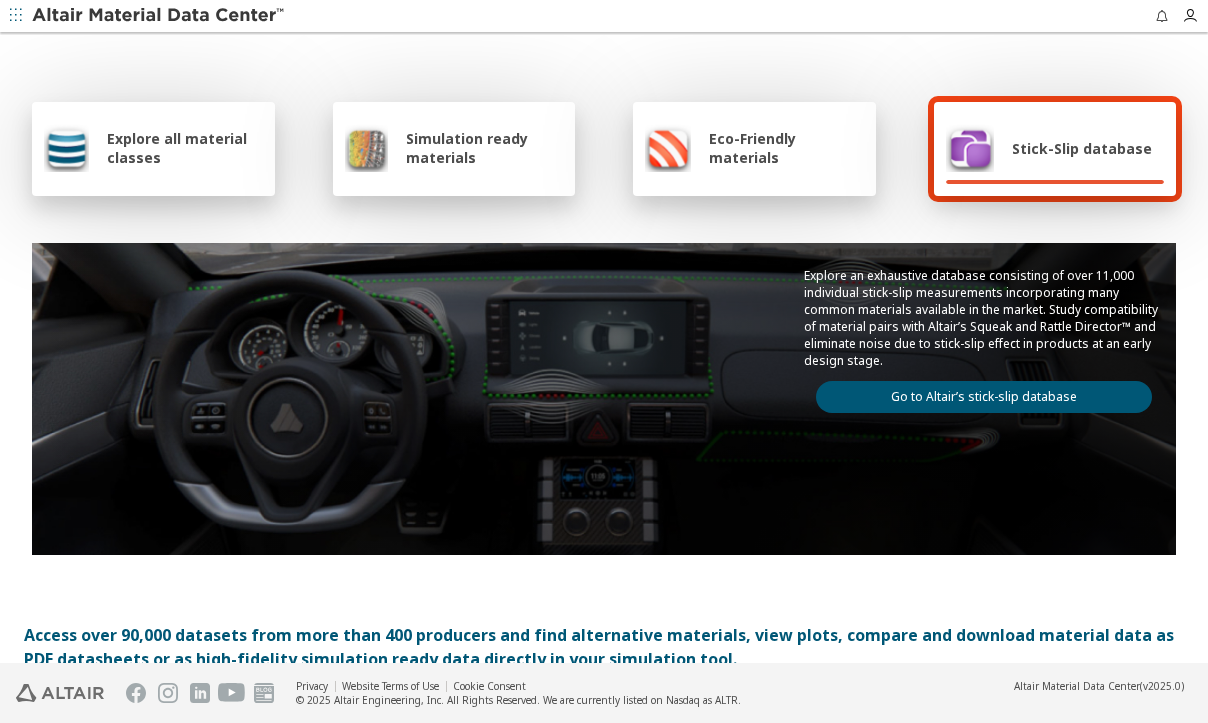 click on "Explore all material classes" at bounding box center [185, 148] 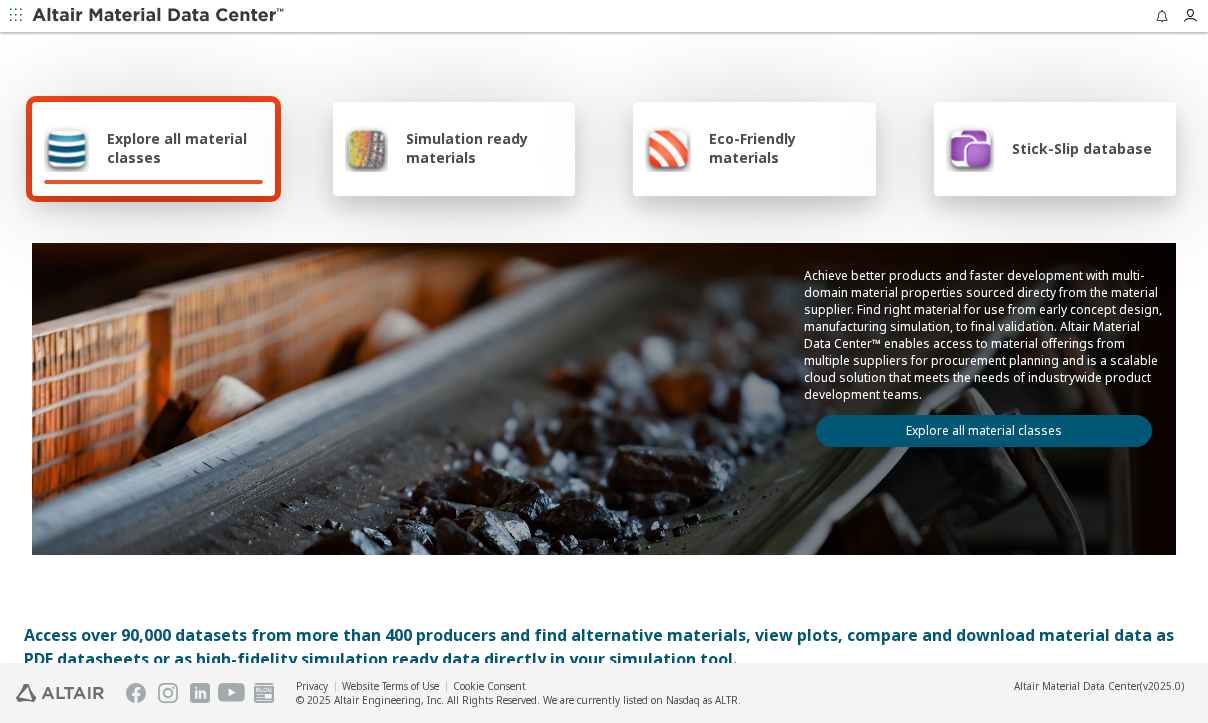click on "Explore all material classes" at bounding box center (984, 431) 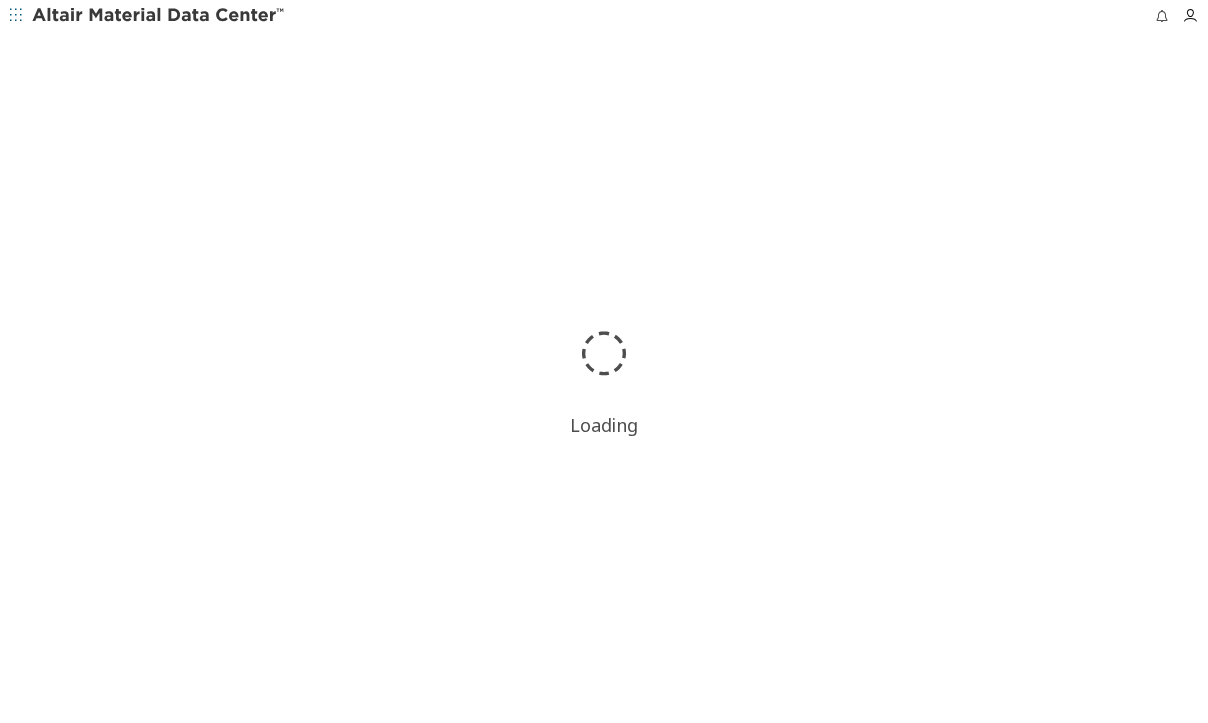 scroll, scrollTop: 0, scrollLeft: 0, axis: both 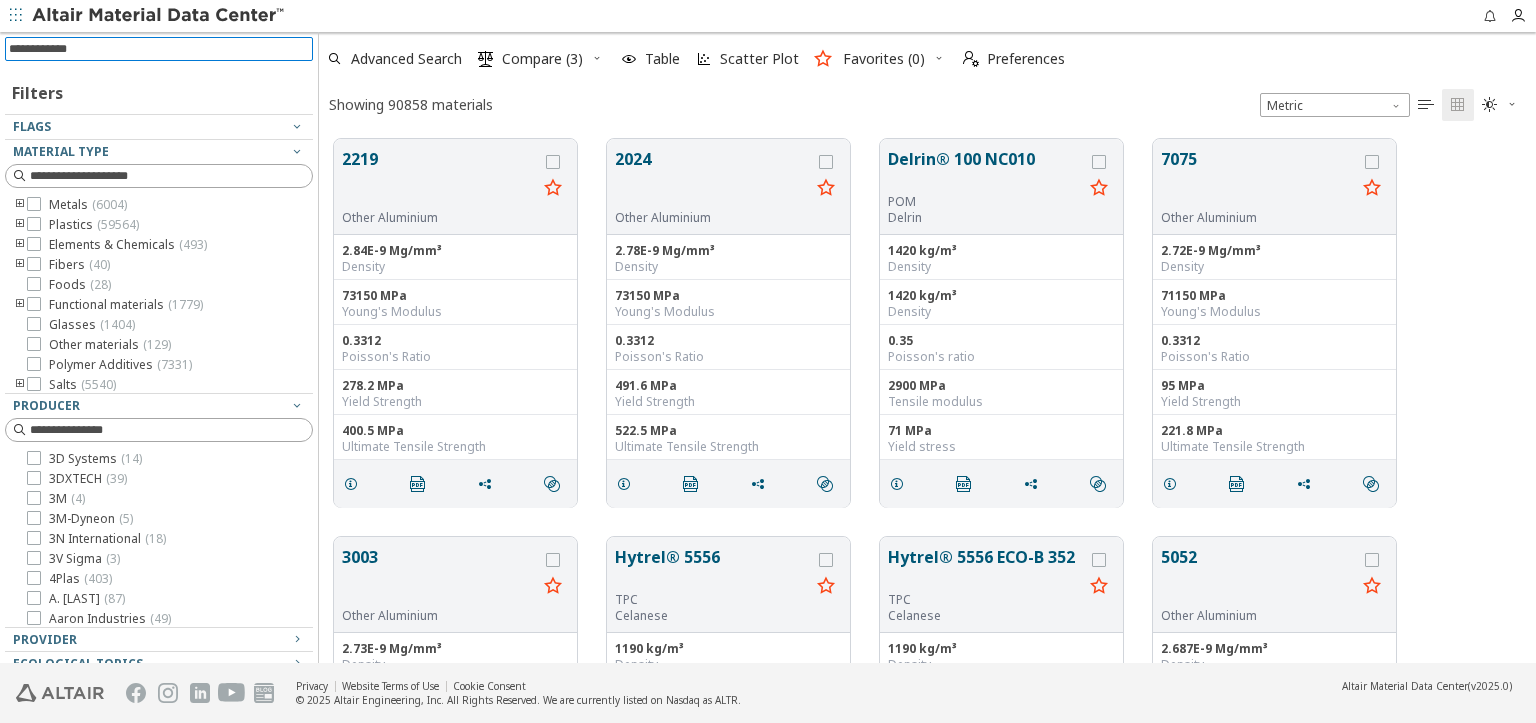 click at bounding box center [161, 49] 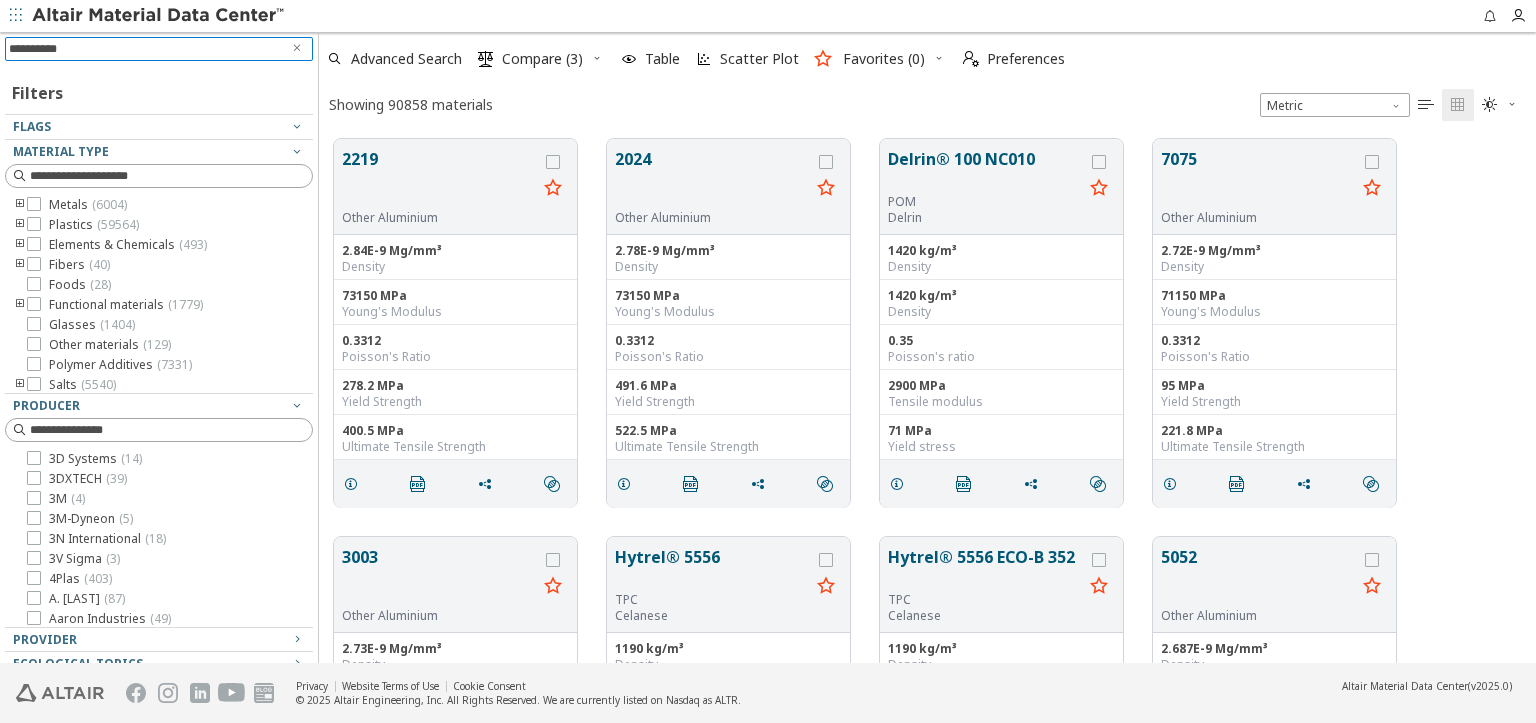 type on "**********" 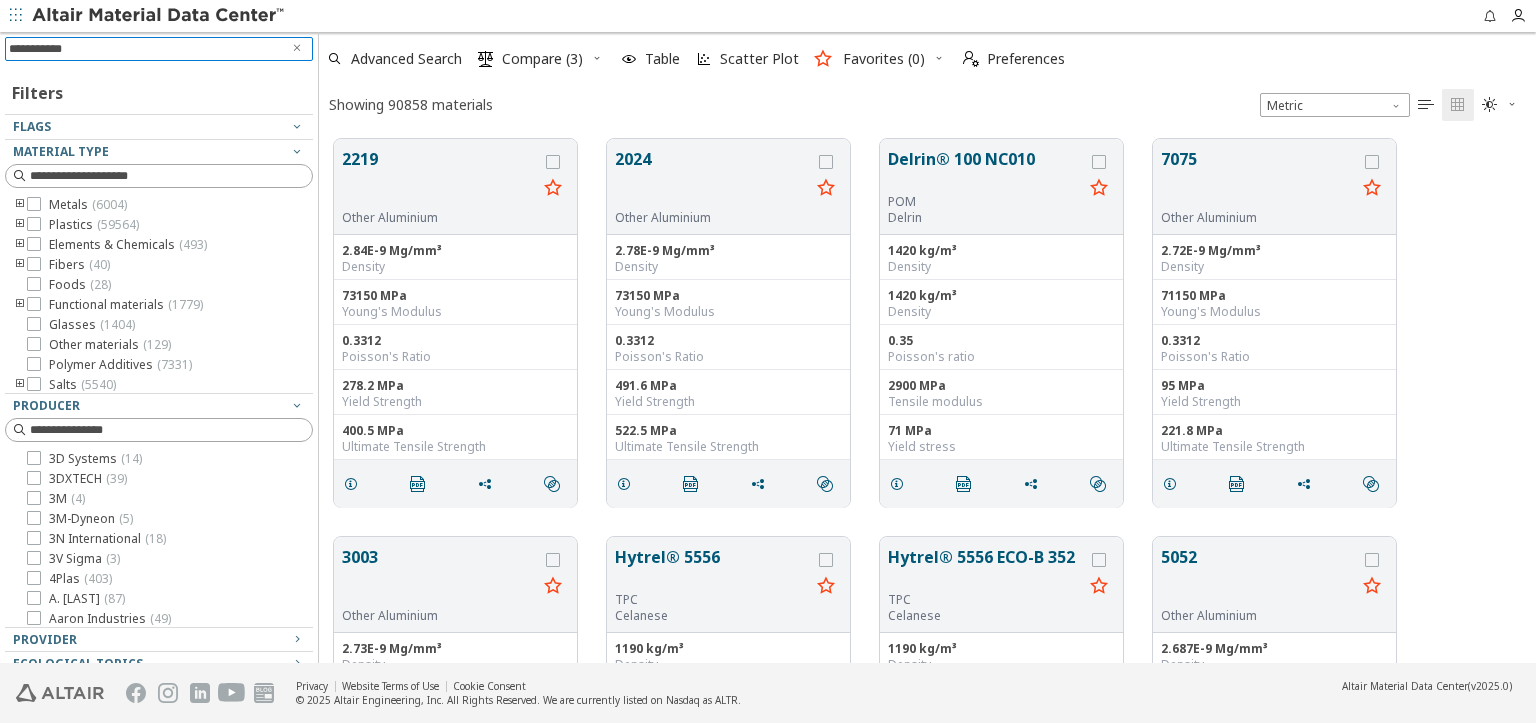 type 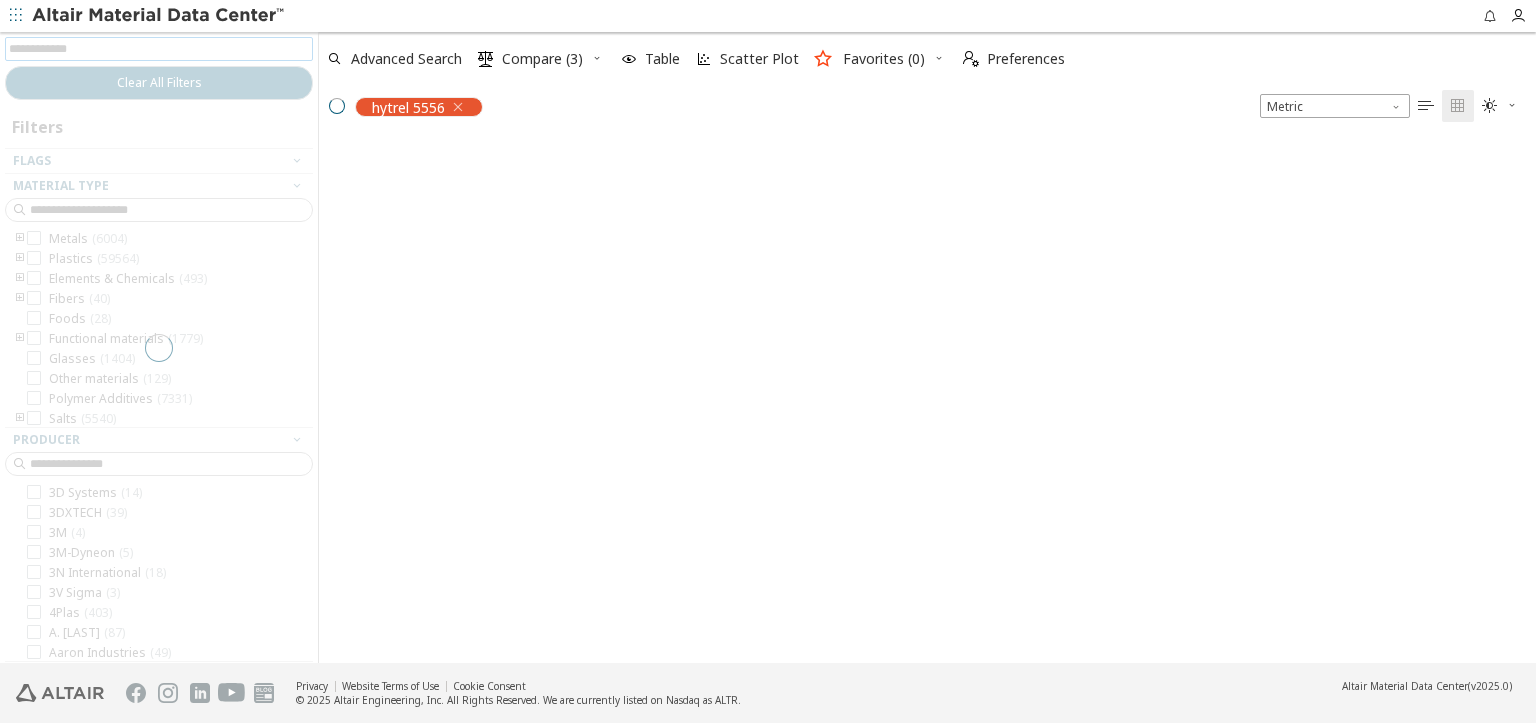 scroll, scrollTop: 536, scrollLeft: 1216, axis: both 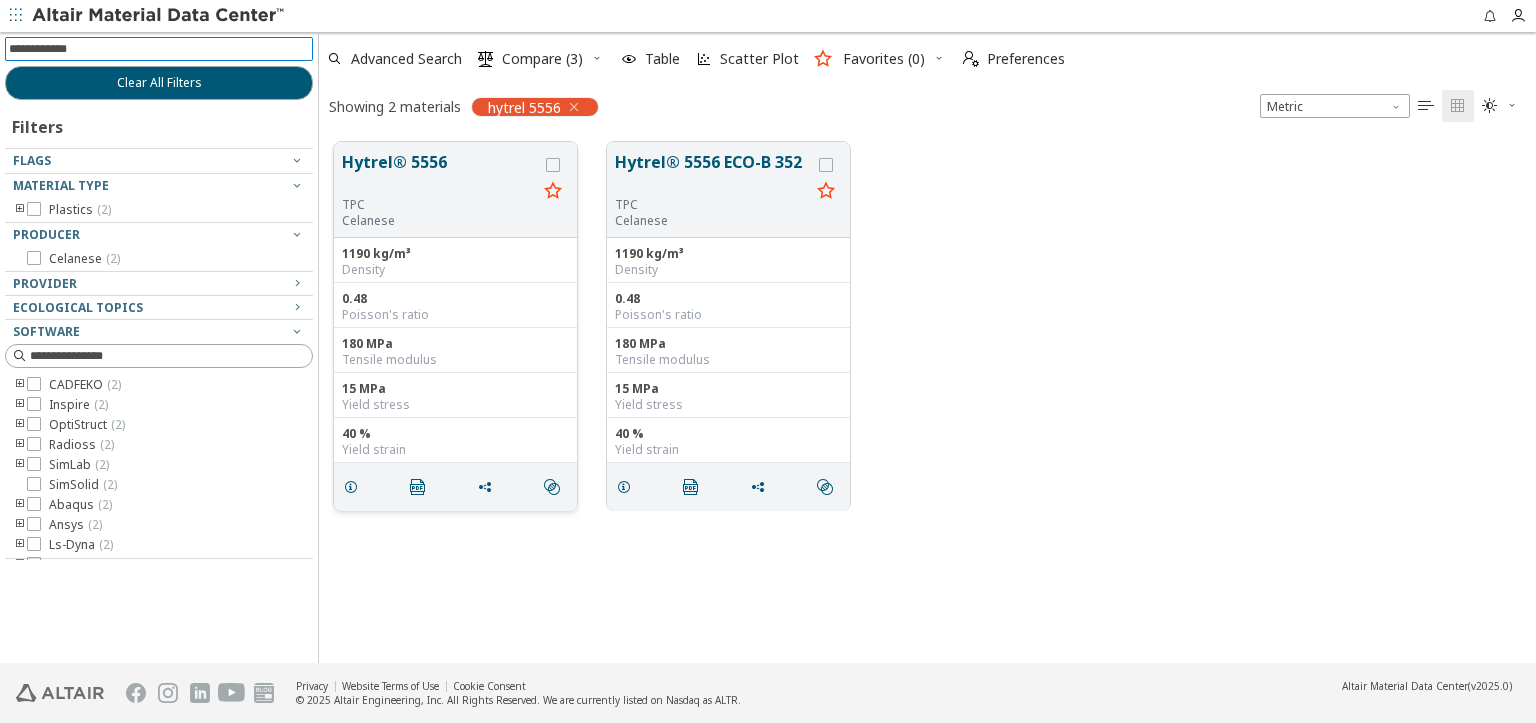 click at bounding box center (351, 487) 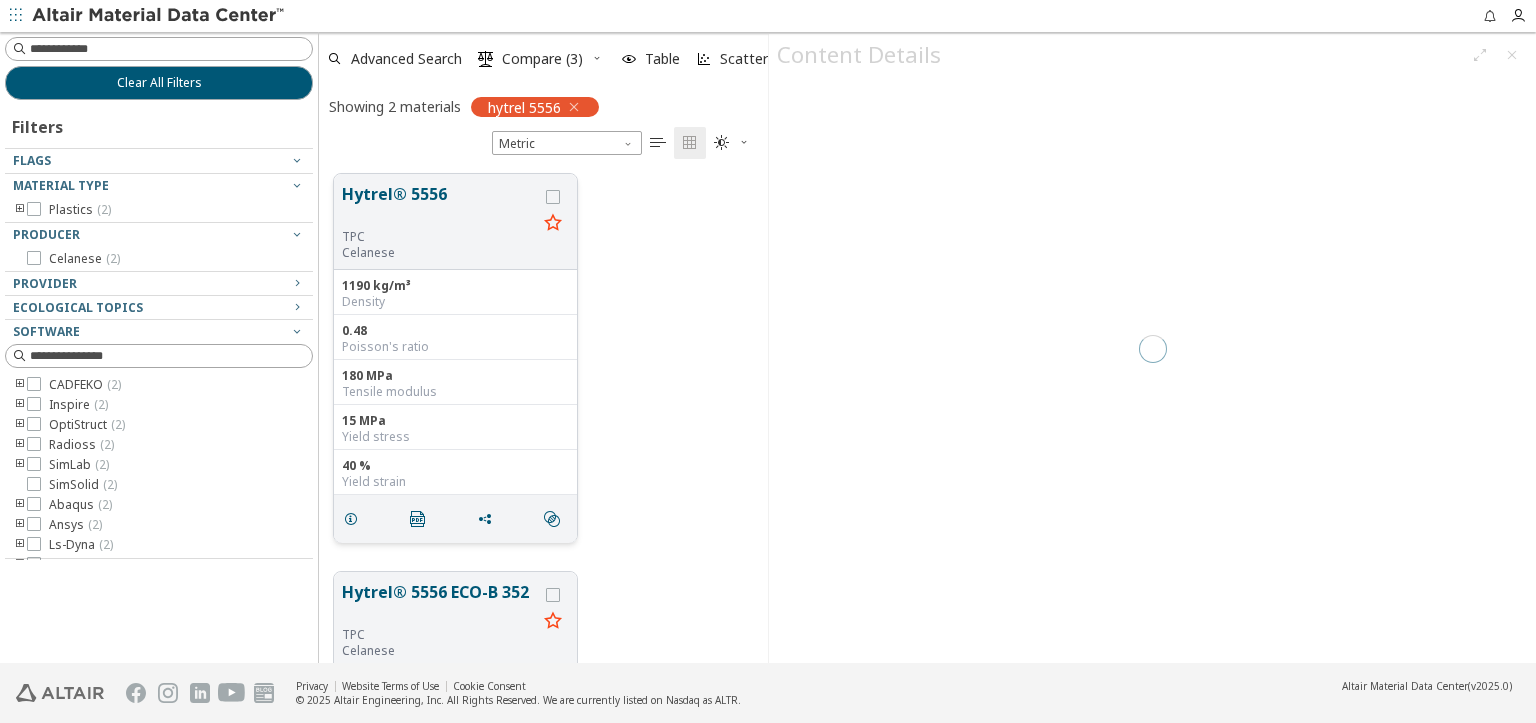 scroll, scrollTop: 504, scrollLeft: 448, axis: both 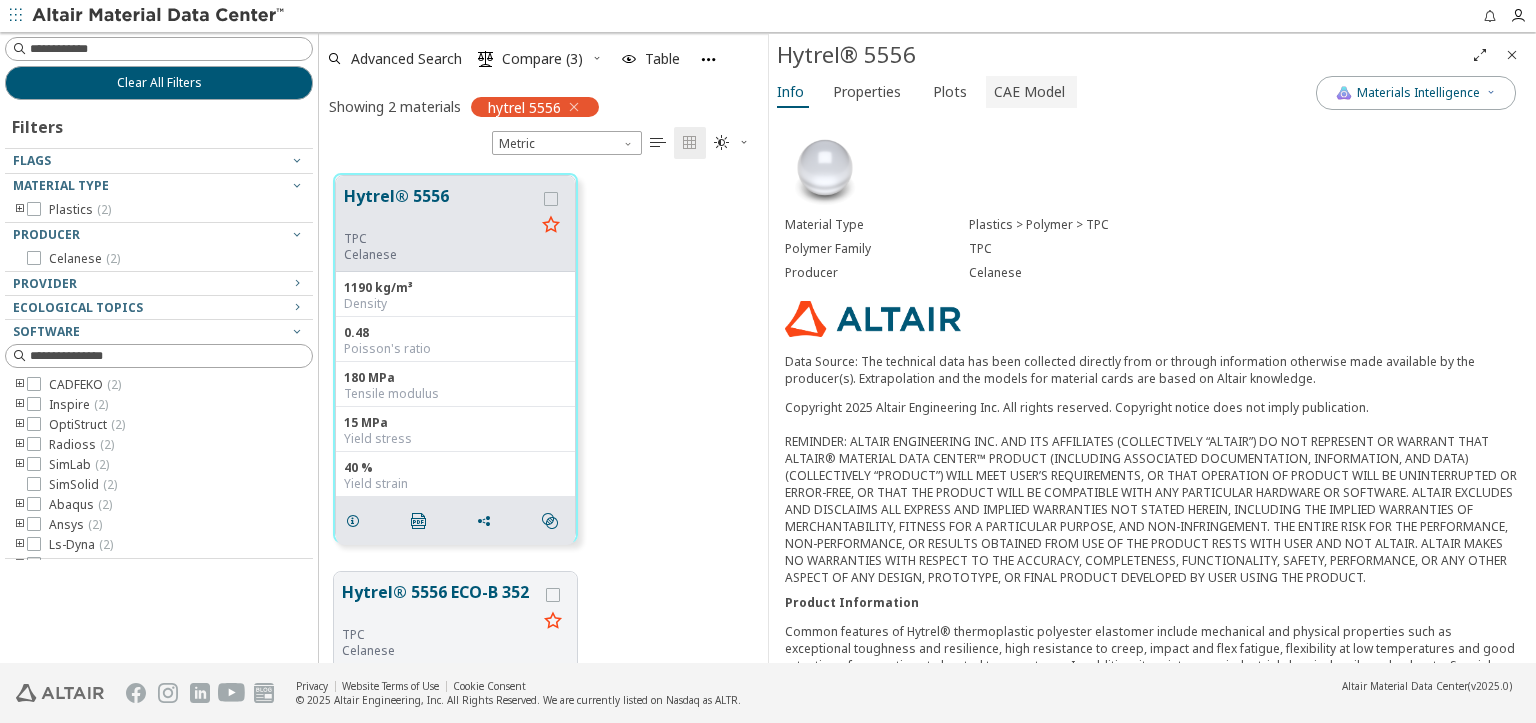 click on "CAE Model" at bounding box center (1029, 92) 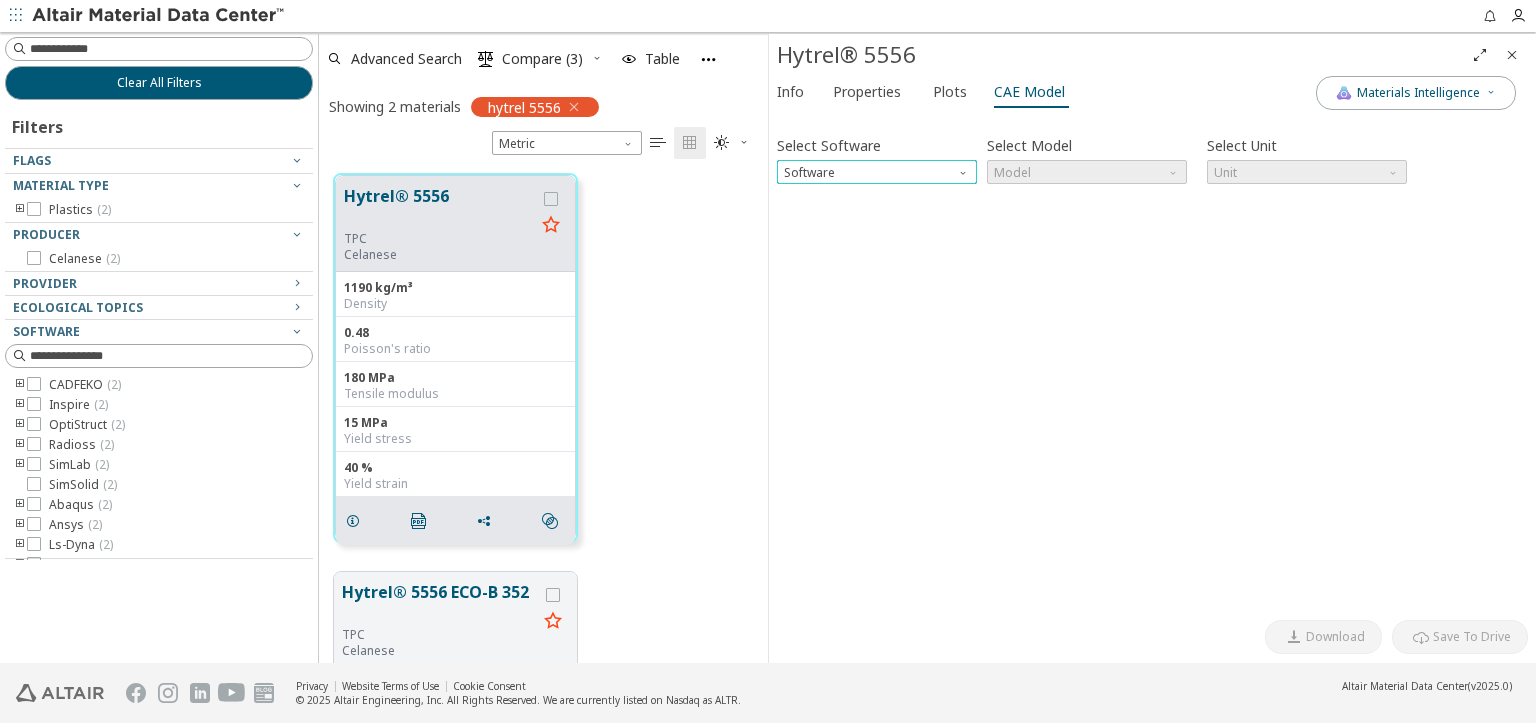 click at bounding box center (965, 168) 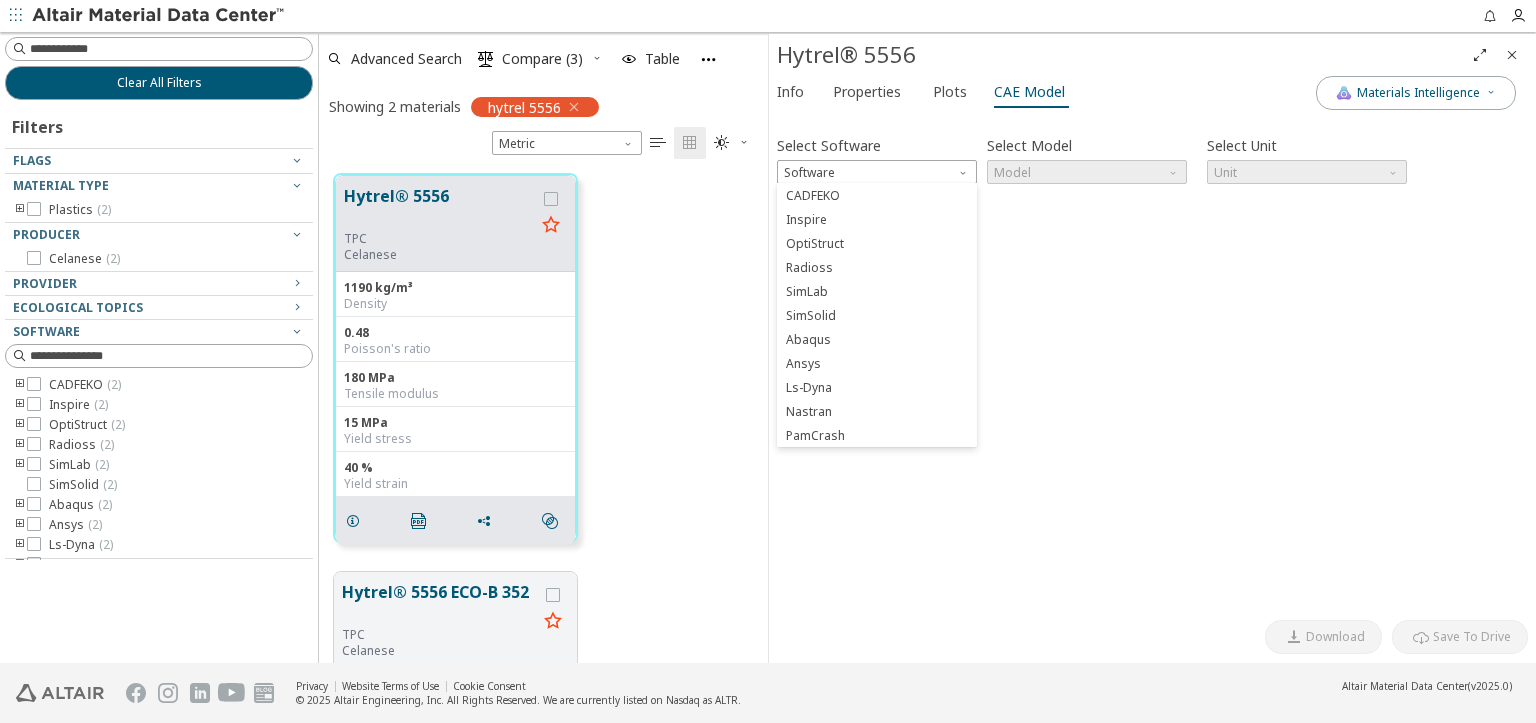 click on "Ansys" at bounding box center [877, 364] 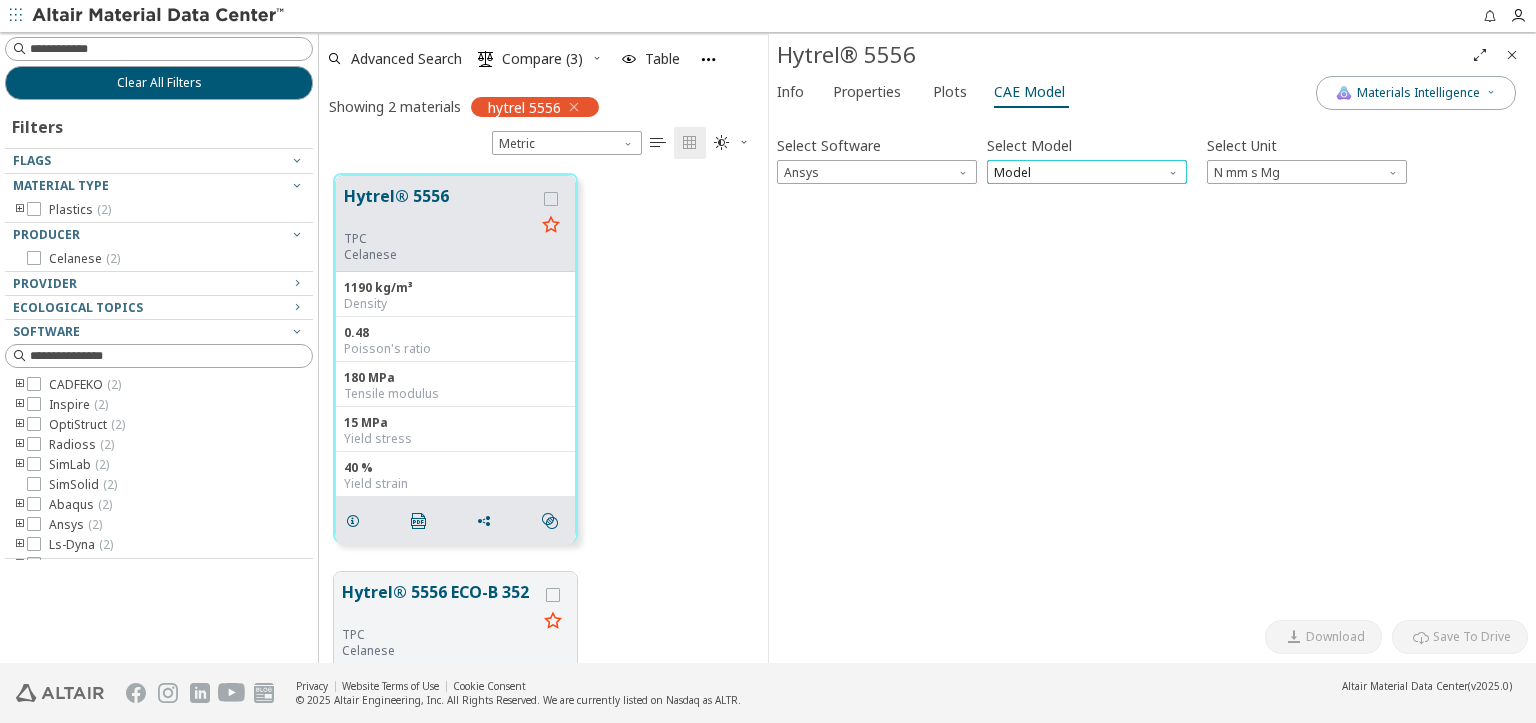 click on "Model" at bounding box center [1087, 172] 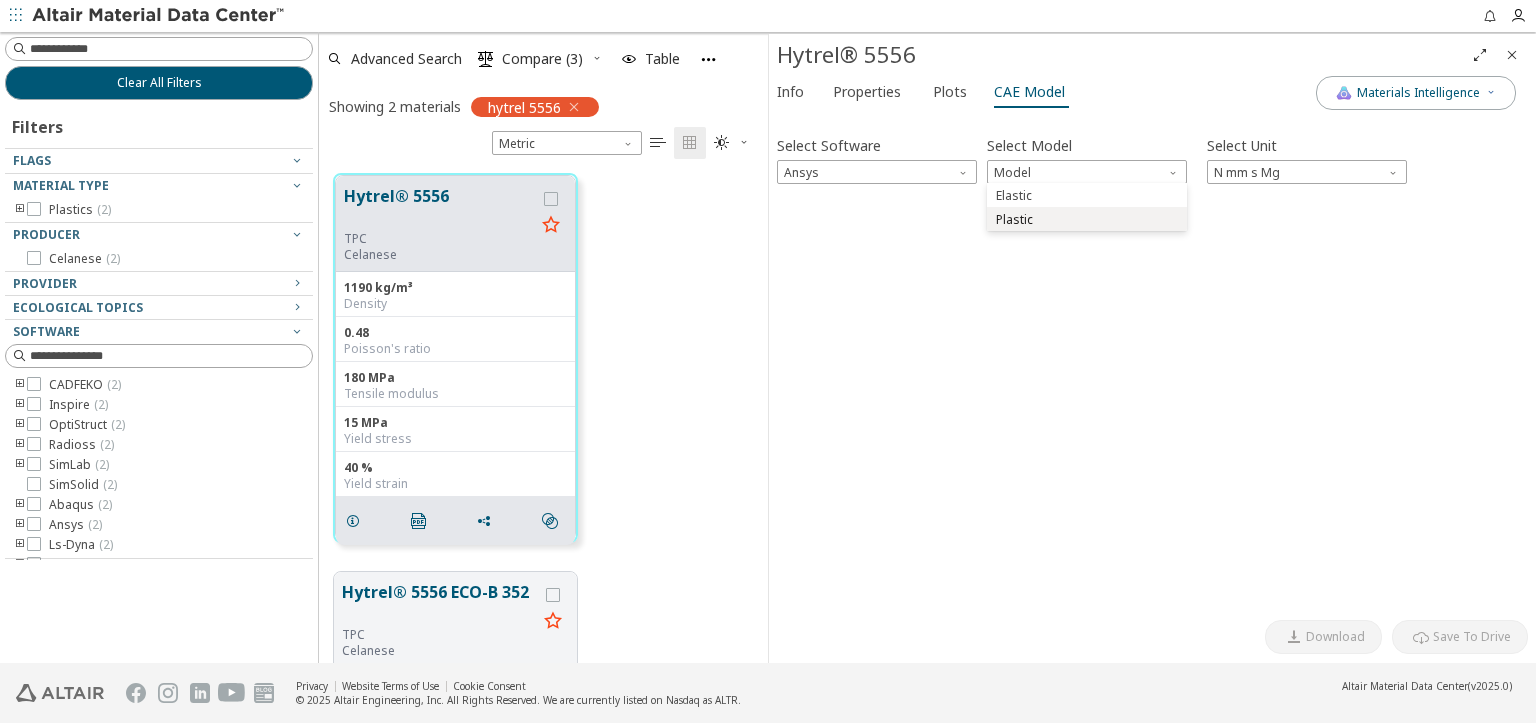 click on "Plastic" at bounding box center [1087, 220] 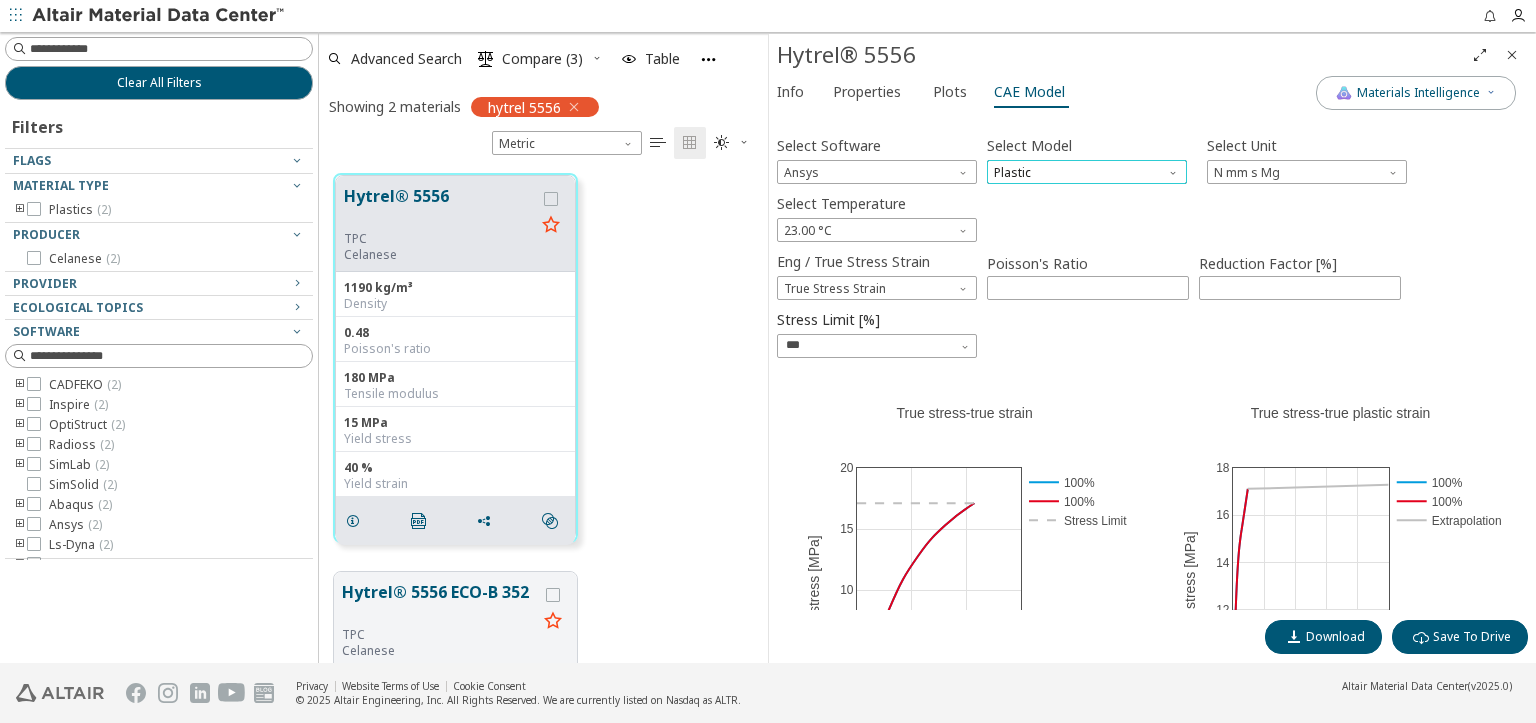click on "Plastic" at bounding box center [1087, 172] 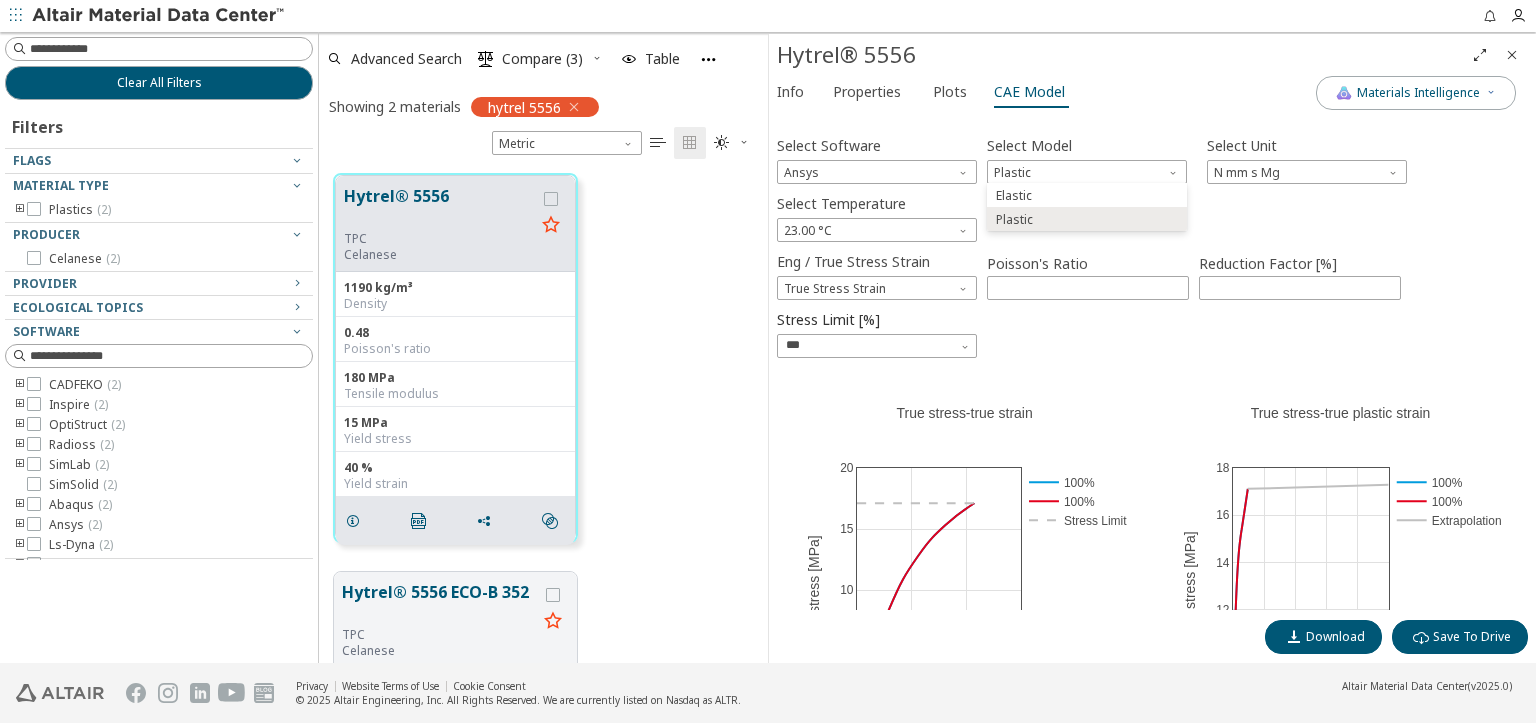 click on "Select Temperature  23.00 °C" at bounding box center (1152, 215) 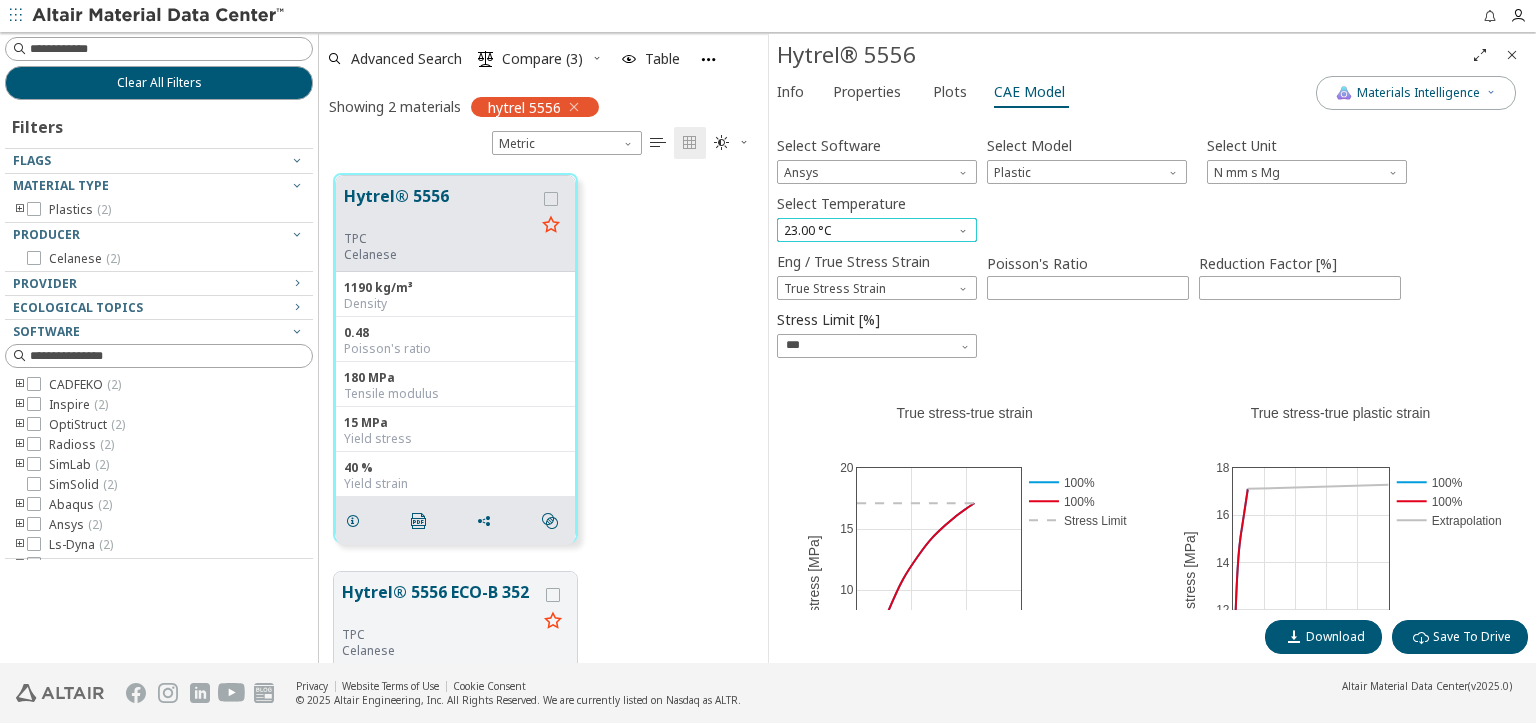 click on "23.00 °C" at bounding box center [877, 230] 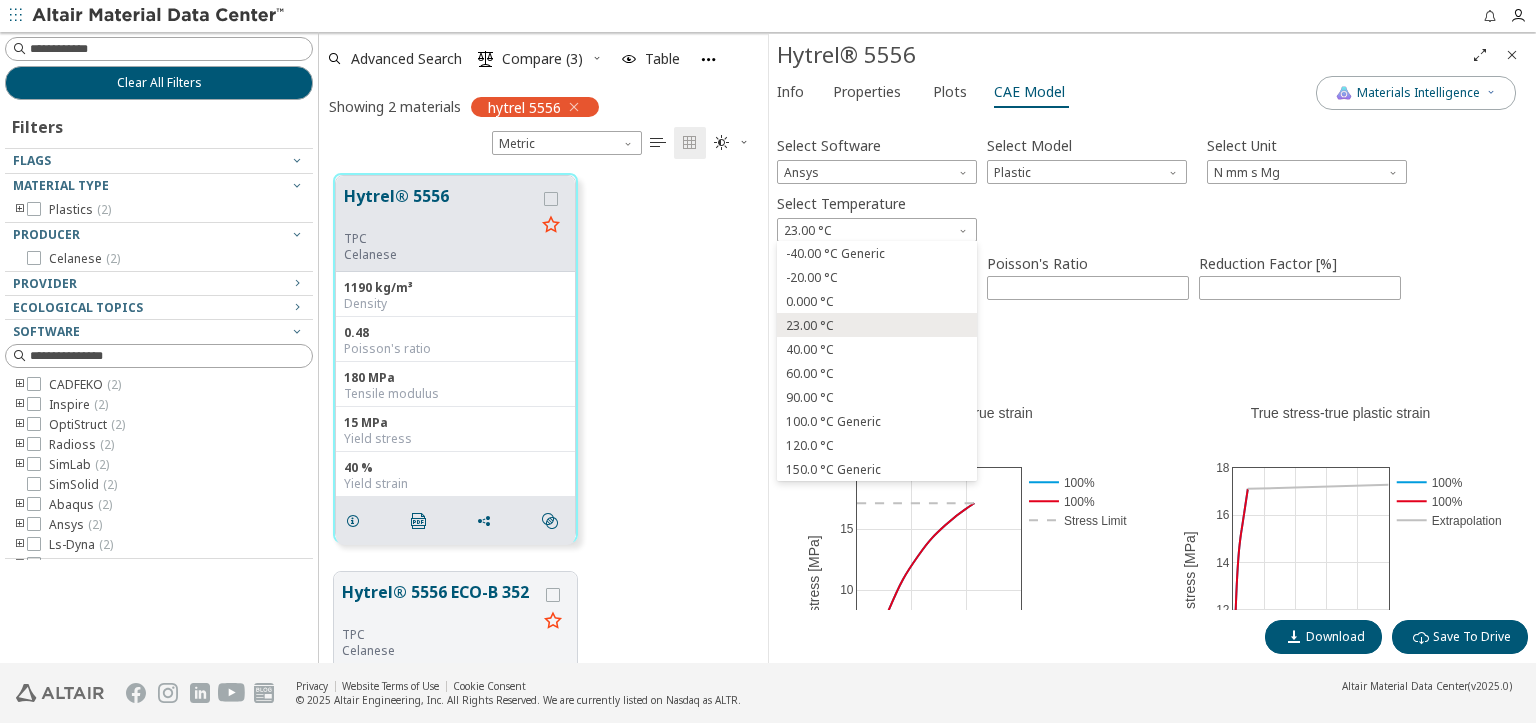 click on "Select Temperature  23.00 °C" at bounding box center [1152, 215] 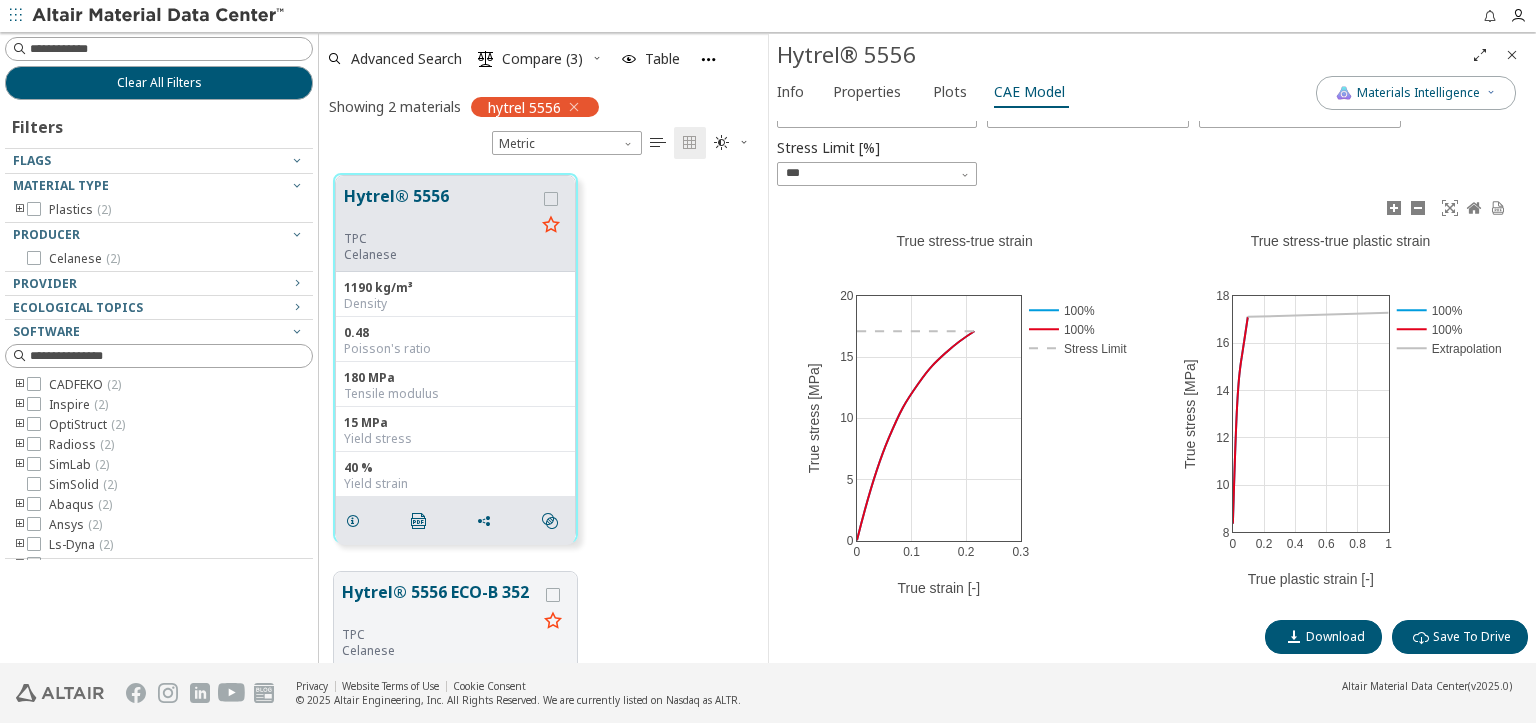 scroll, scrollTop: 206, scrollLeft: 0, axis: vertical 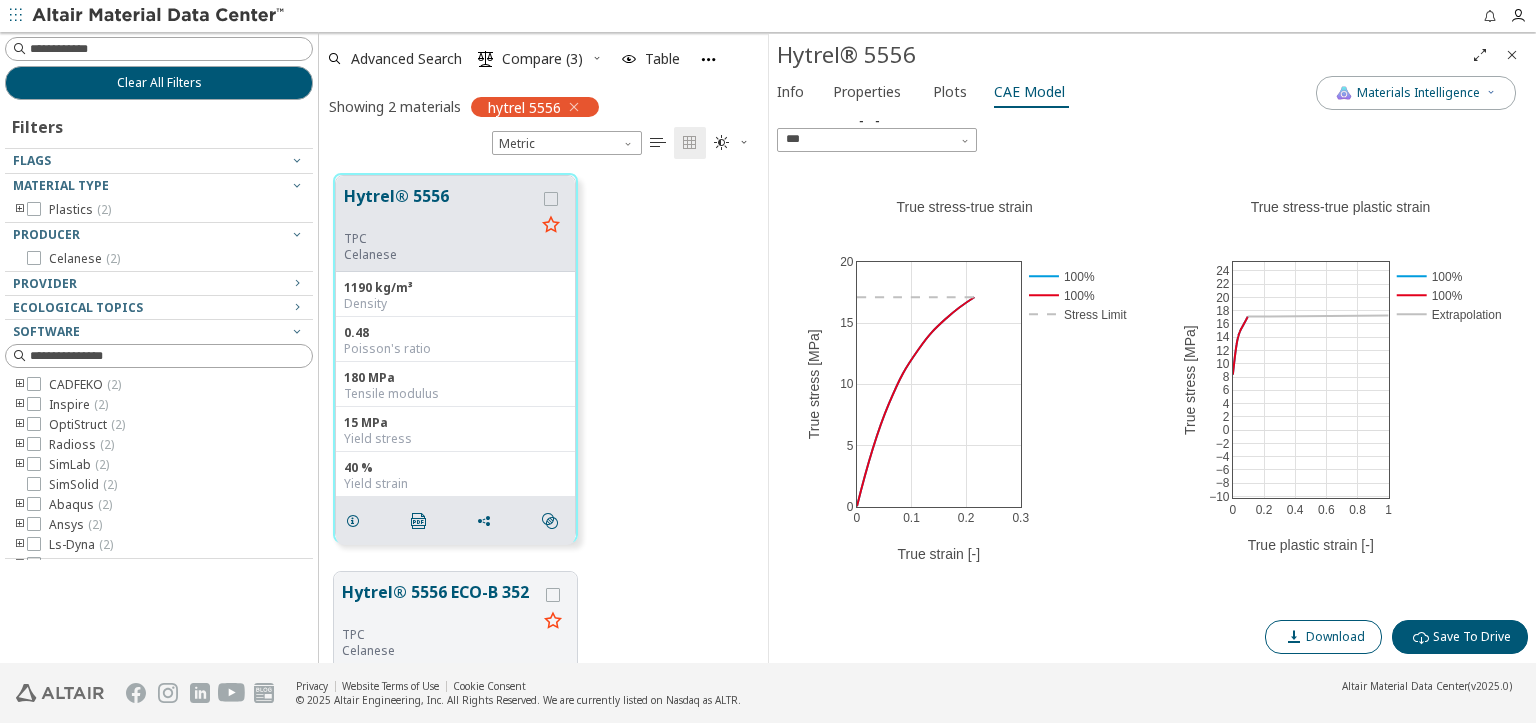 click on "Download" at bounding box center [1335, 637] 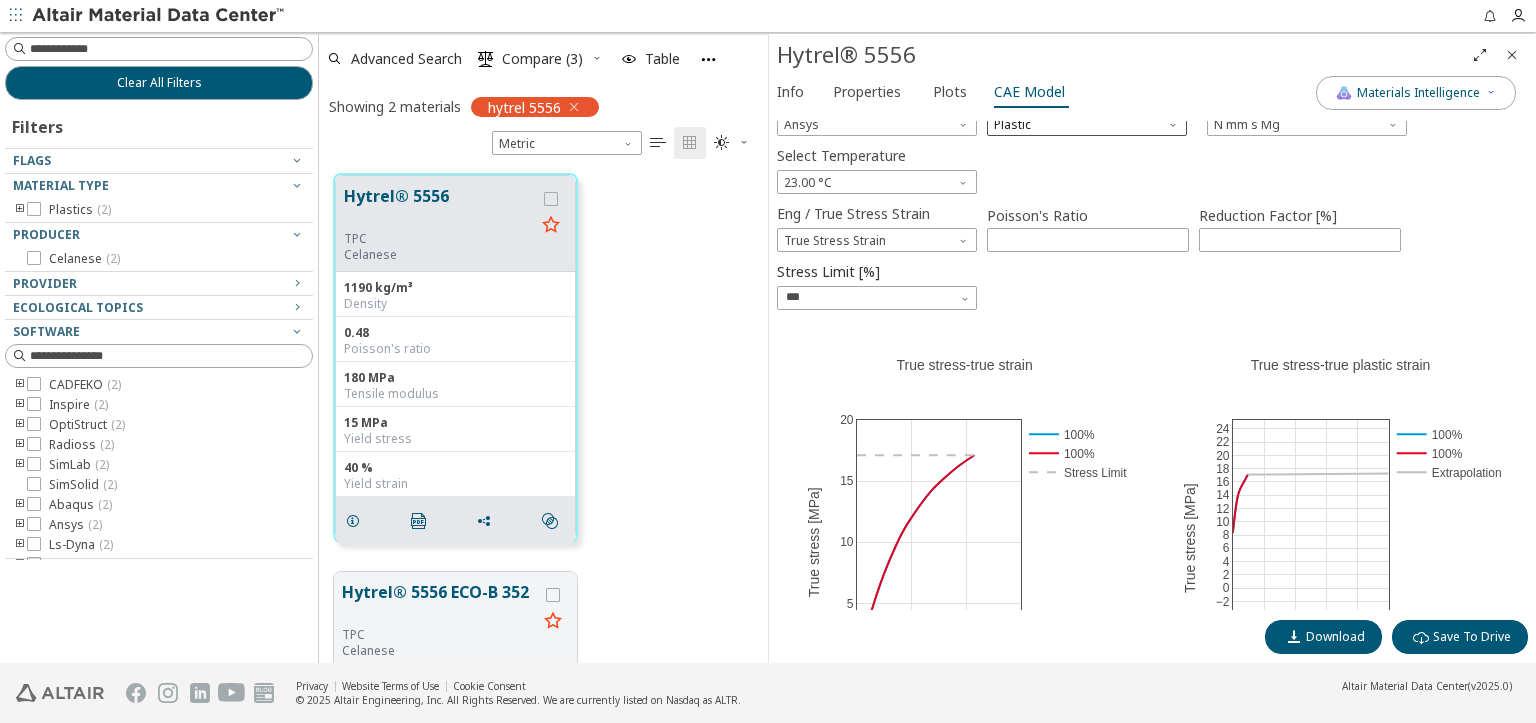 scroll, scrollTop: 0, scrollLeft: 0, axis: both 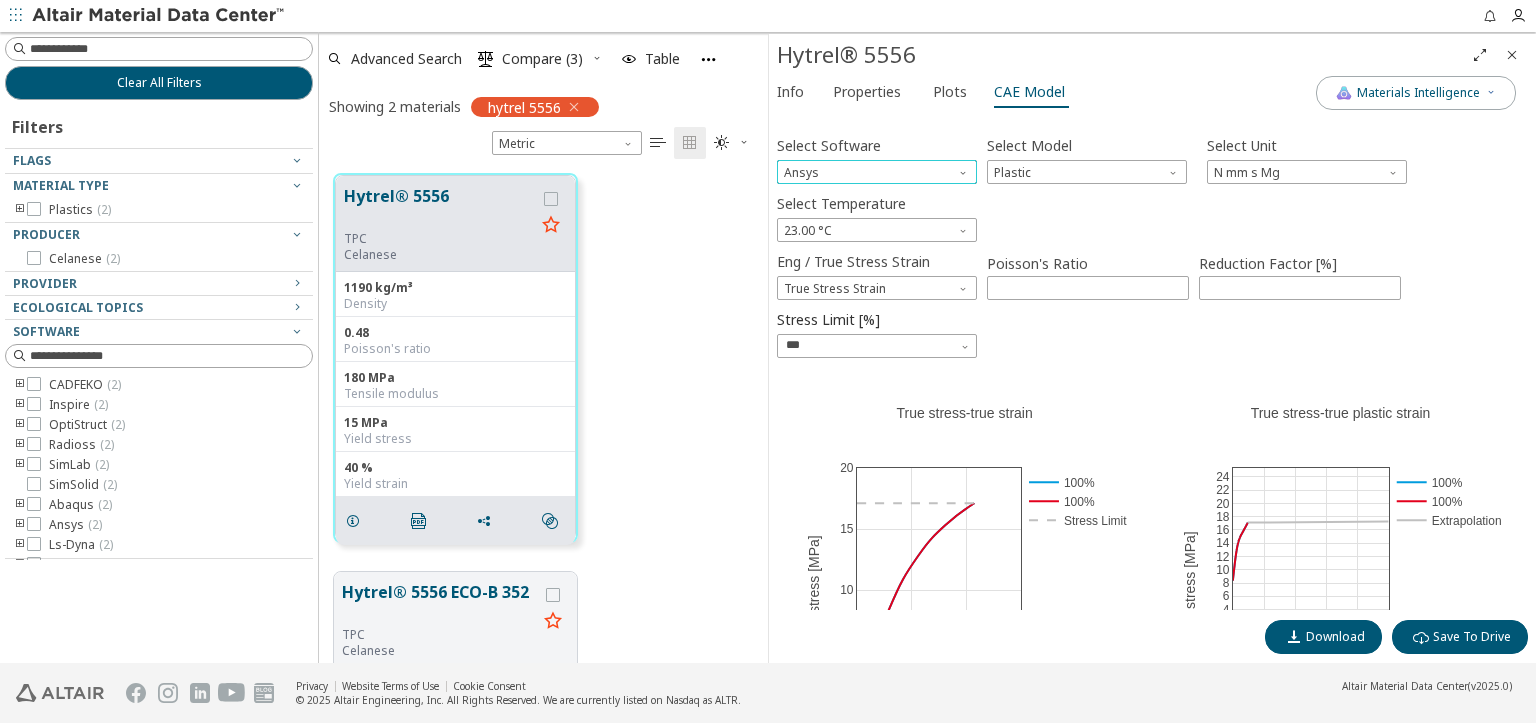 click at bounding box center [965, 168] 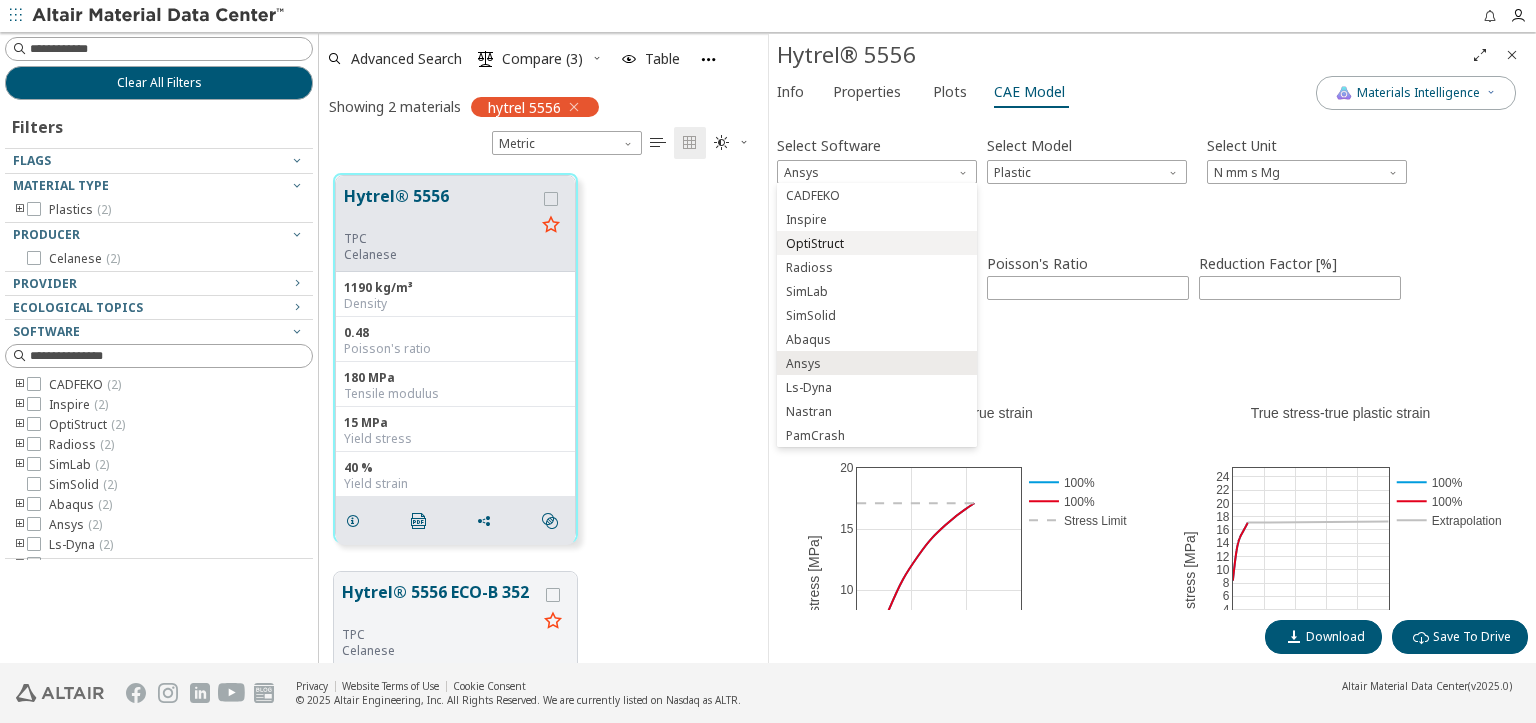 click on "OptiStruct" at bounding box center (877, 244) 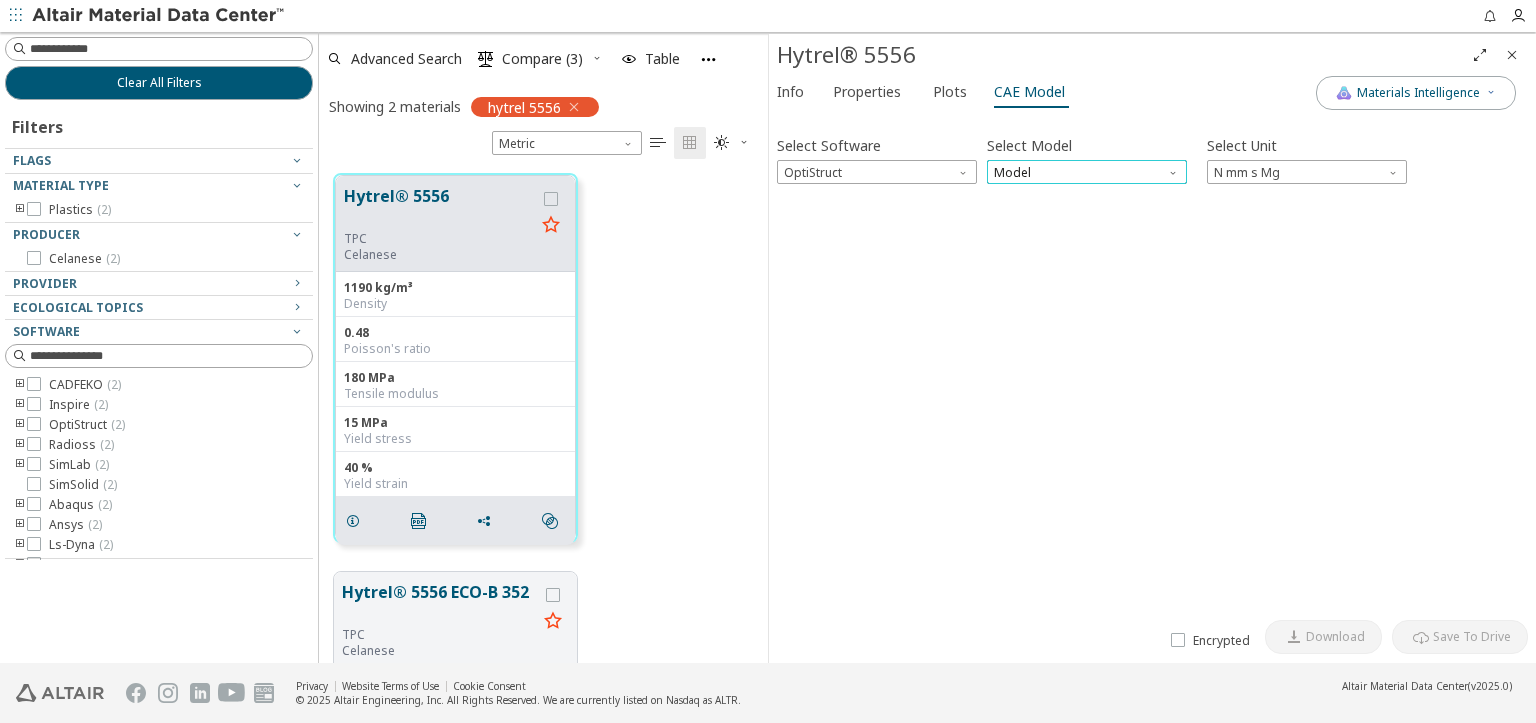 click on "Model" at bounding box center [1087, 172] 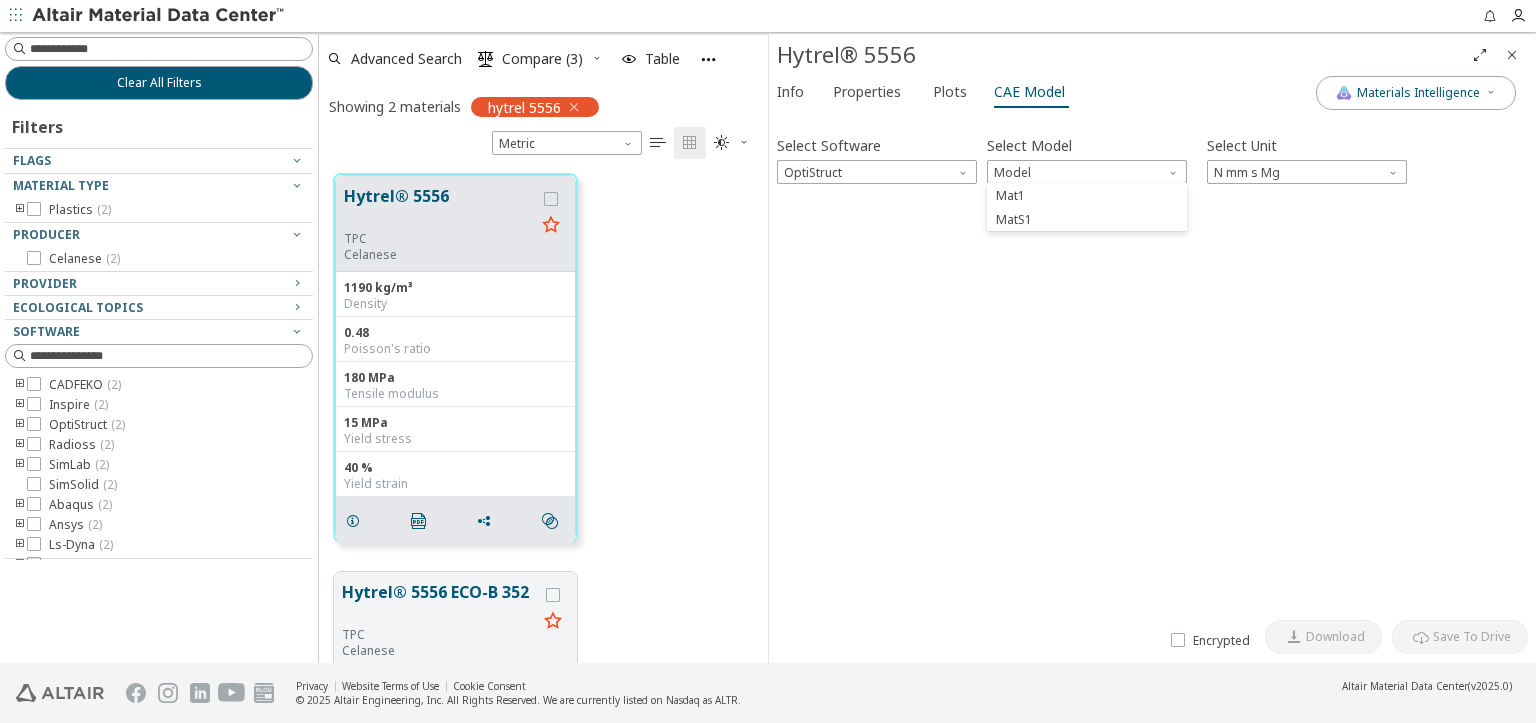 click on "MatS1" at bounding box center (1014, 220) 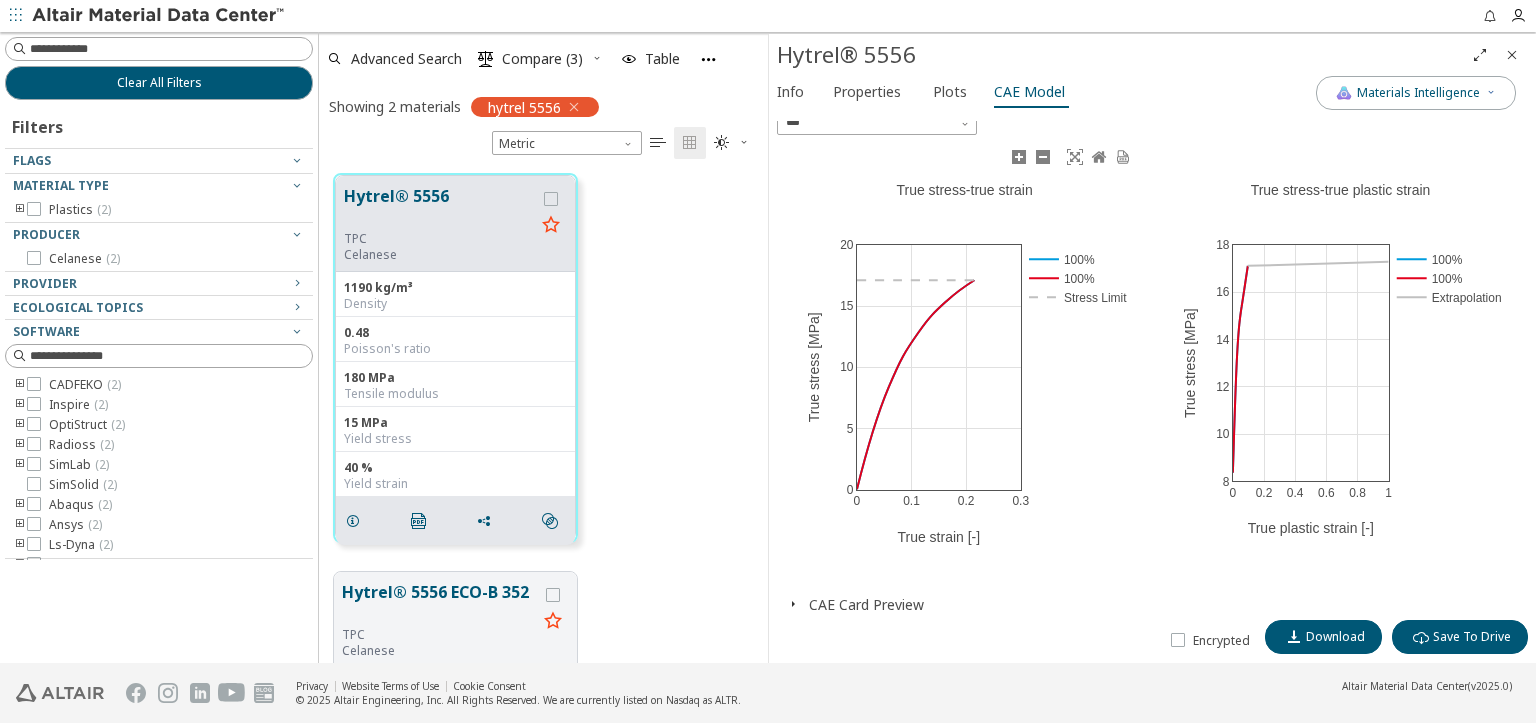 scroll, scrollTop: 273, scrollLeft: 0, axis: vertical 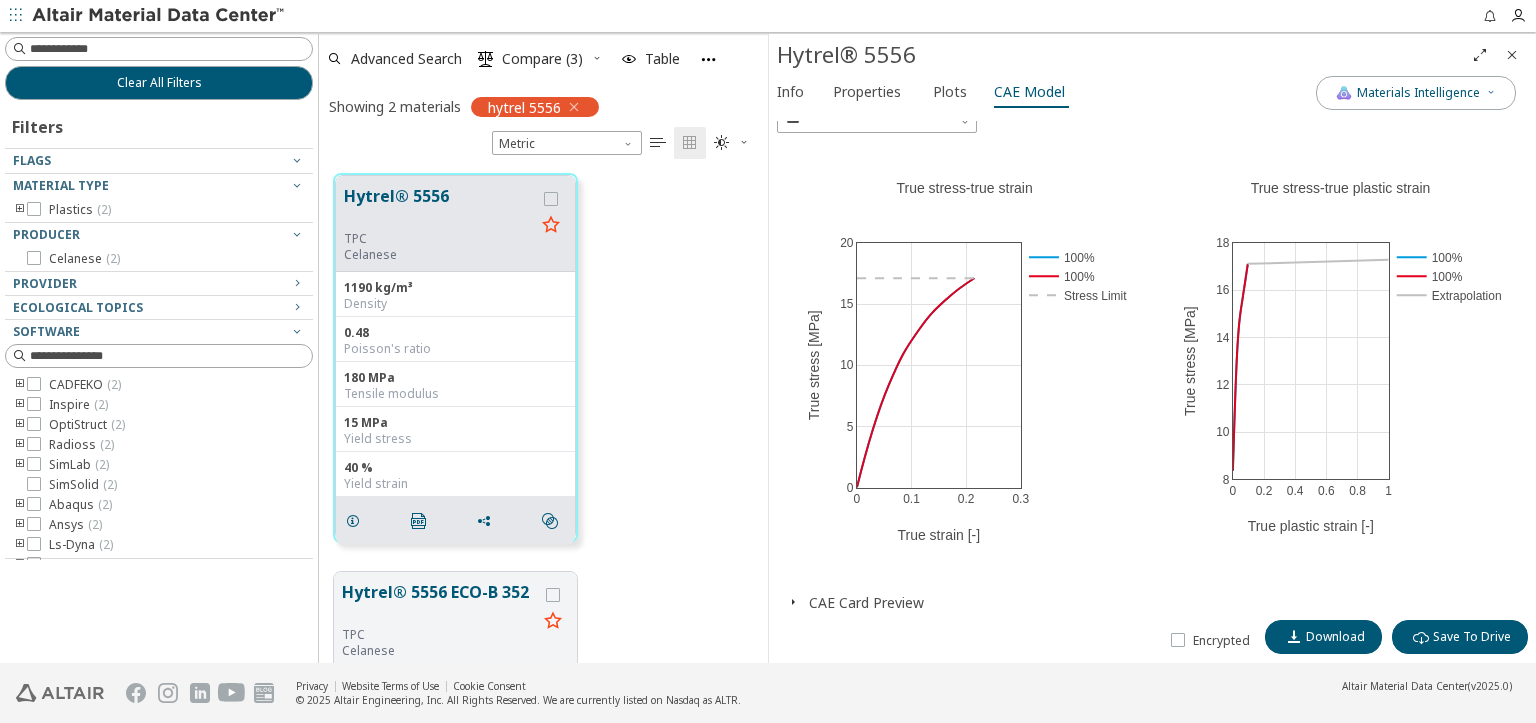 click at bounding box center [793, 602] 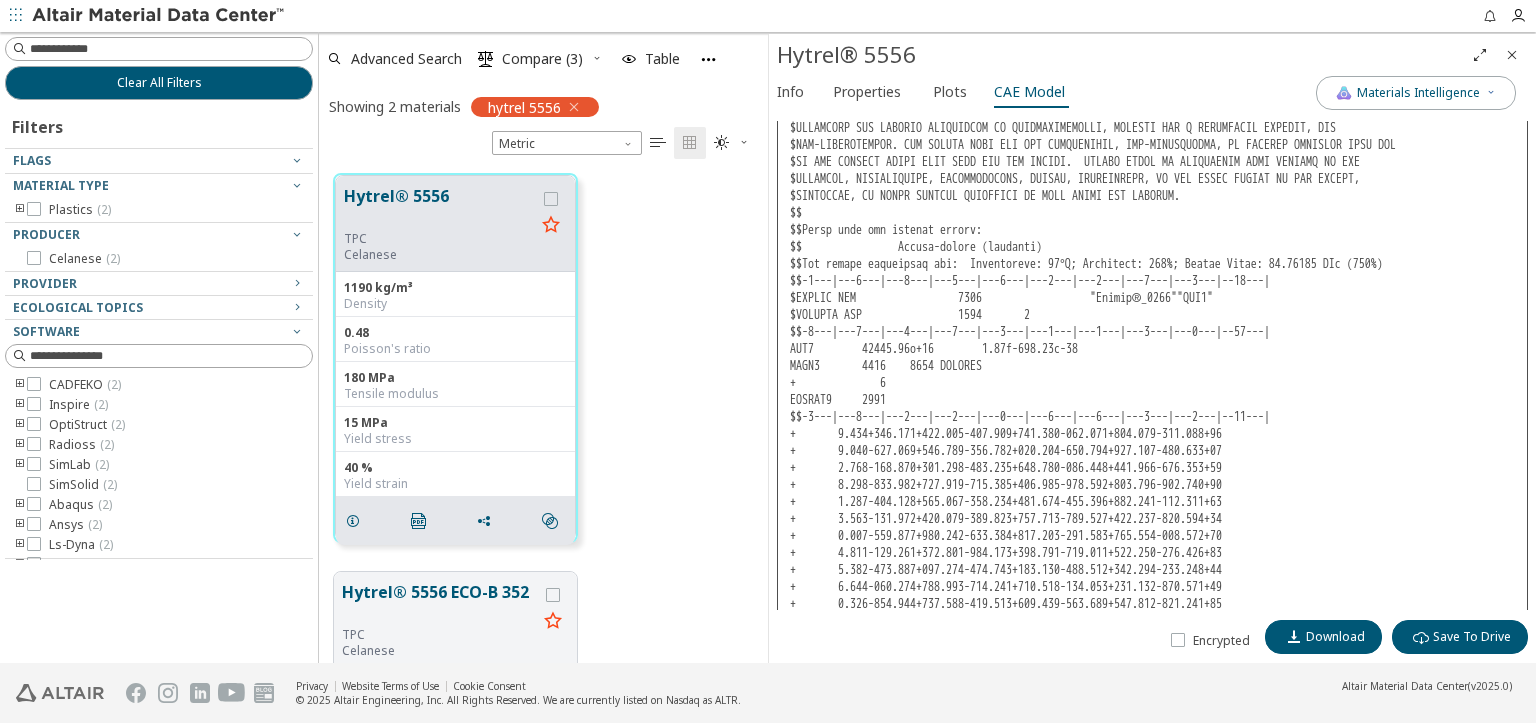 scroll, scrollTop: 1028, scrollLeft: 0, axis: vertical 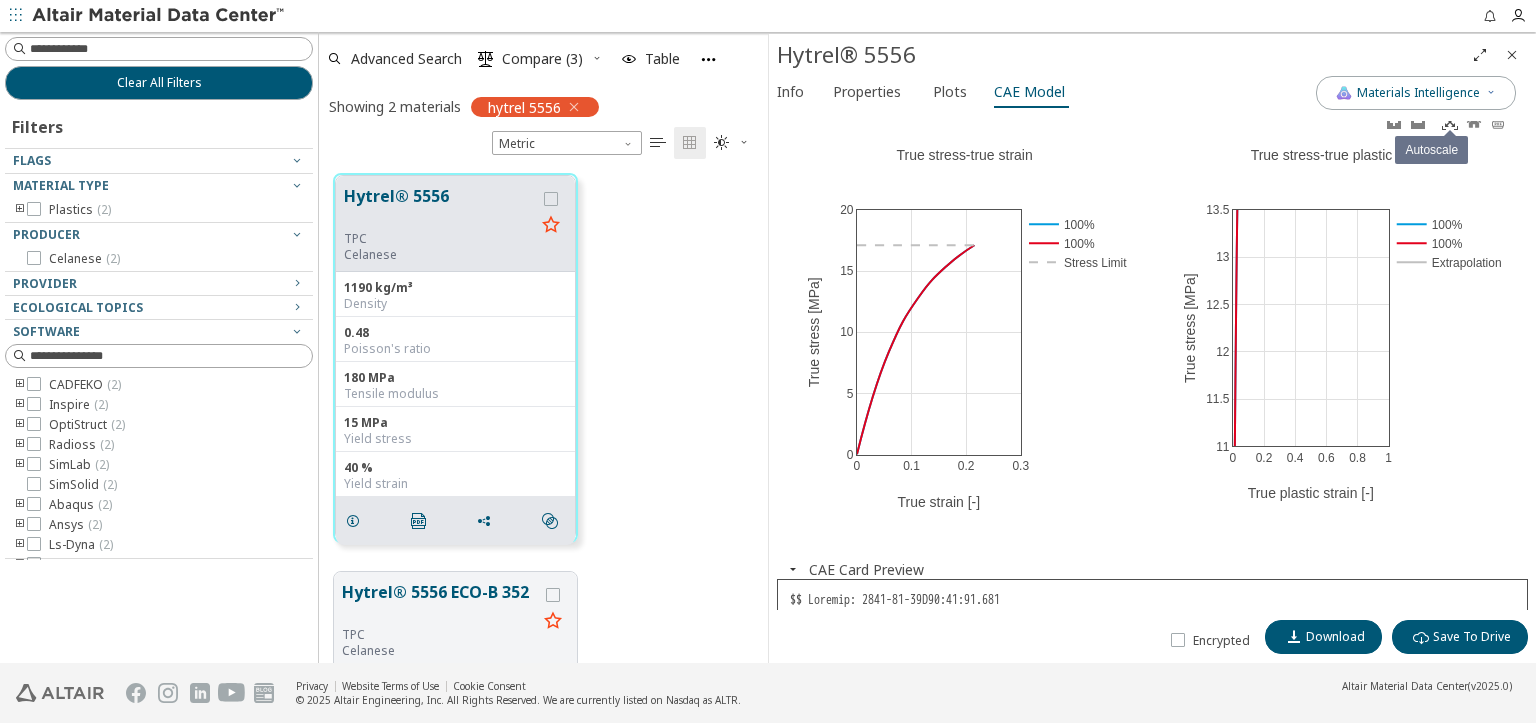 click 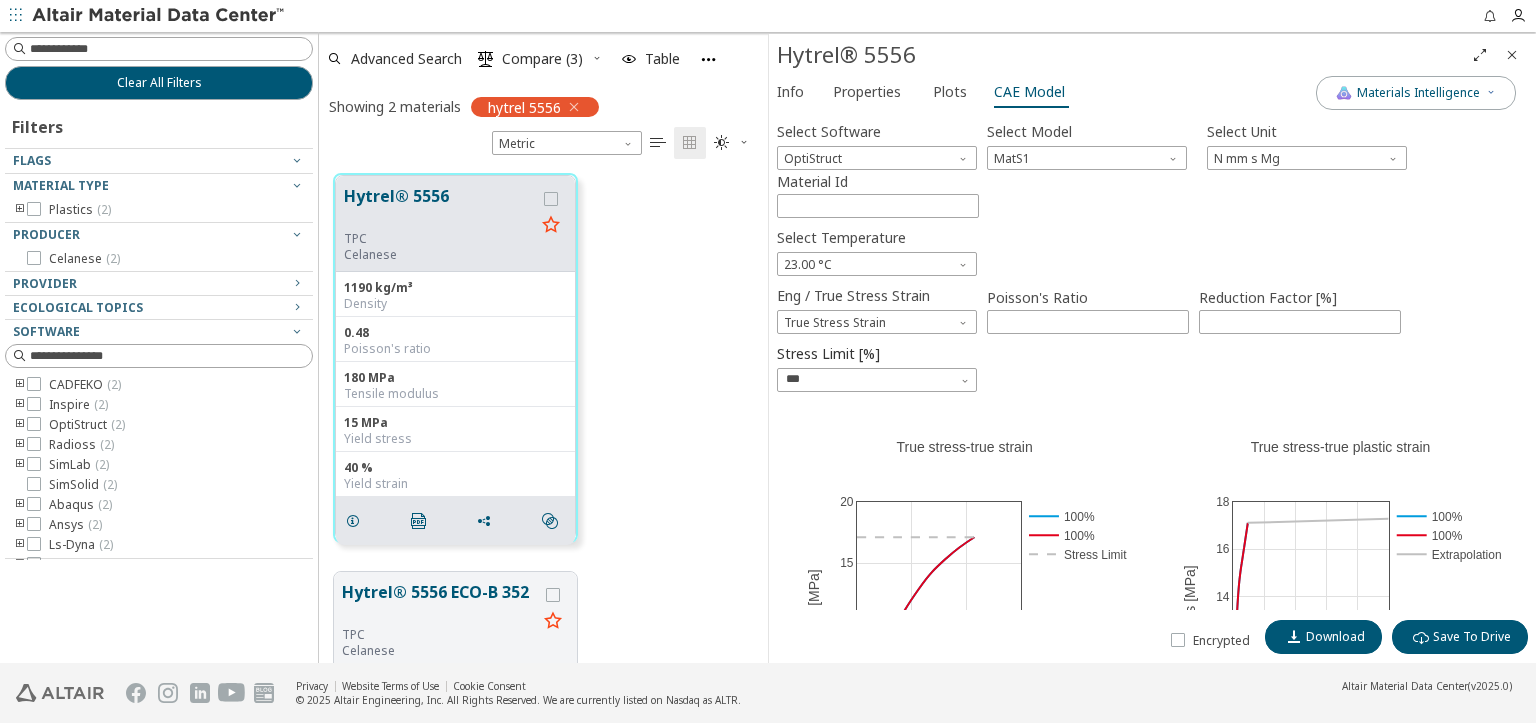 scroll, scrollTop: 0, scrollLeft: 0, axis: both 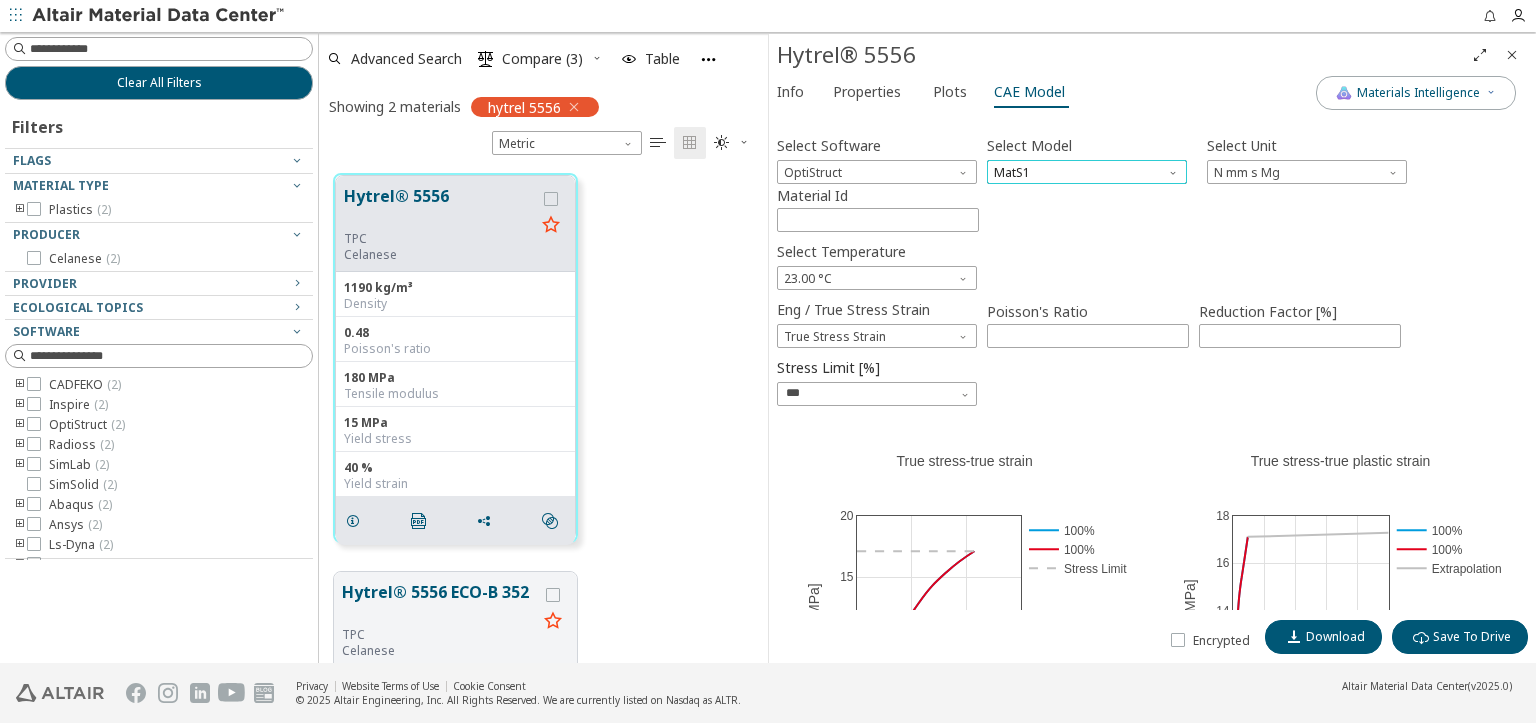 click on "MatS1" at bounding box center [1087, 172] 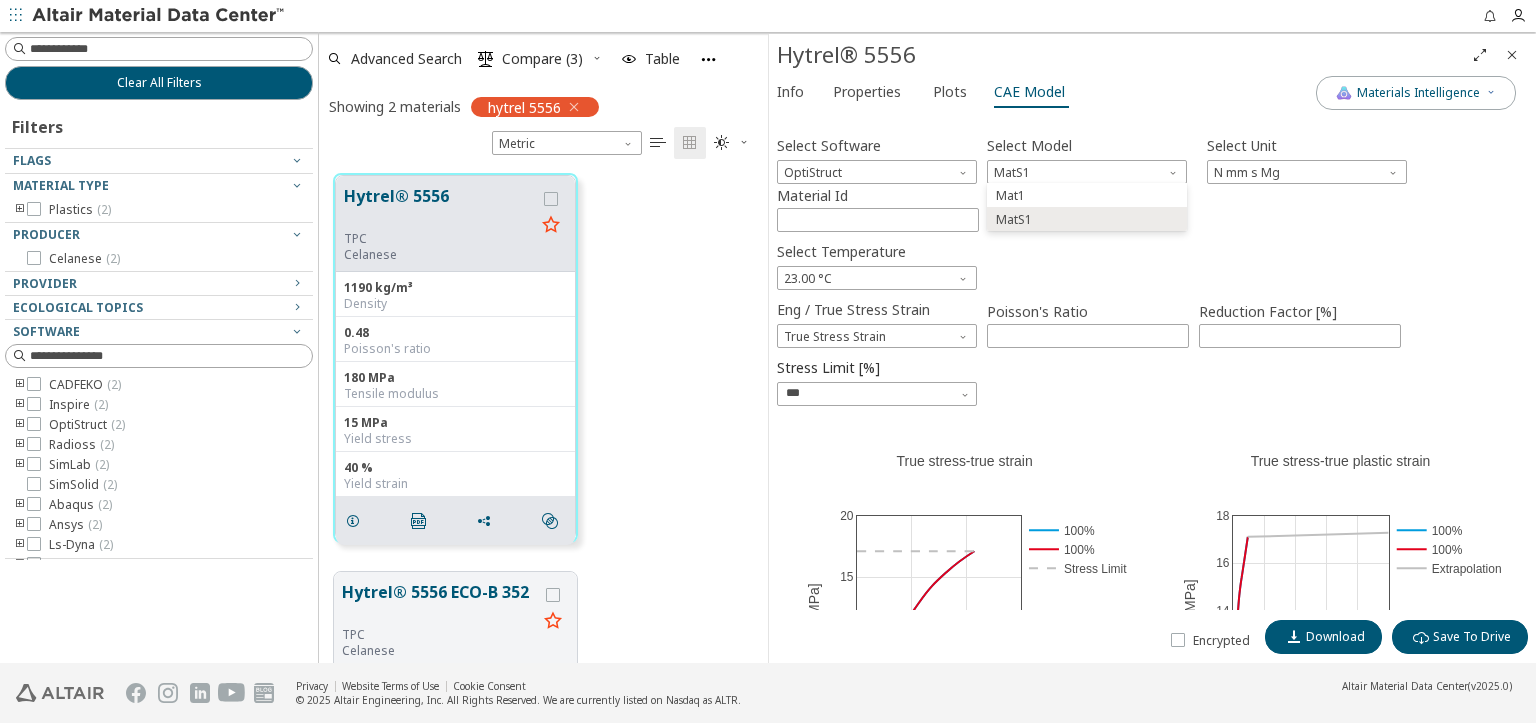 click on "Hytrel® 5556" at bounding box center (1120, 55) 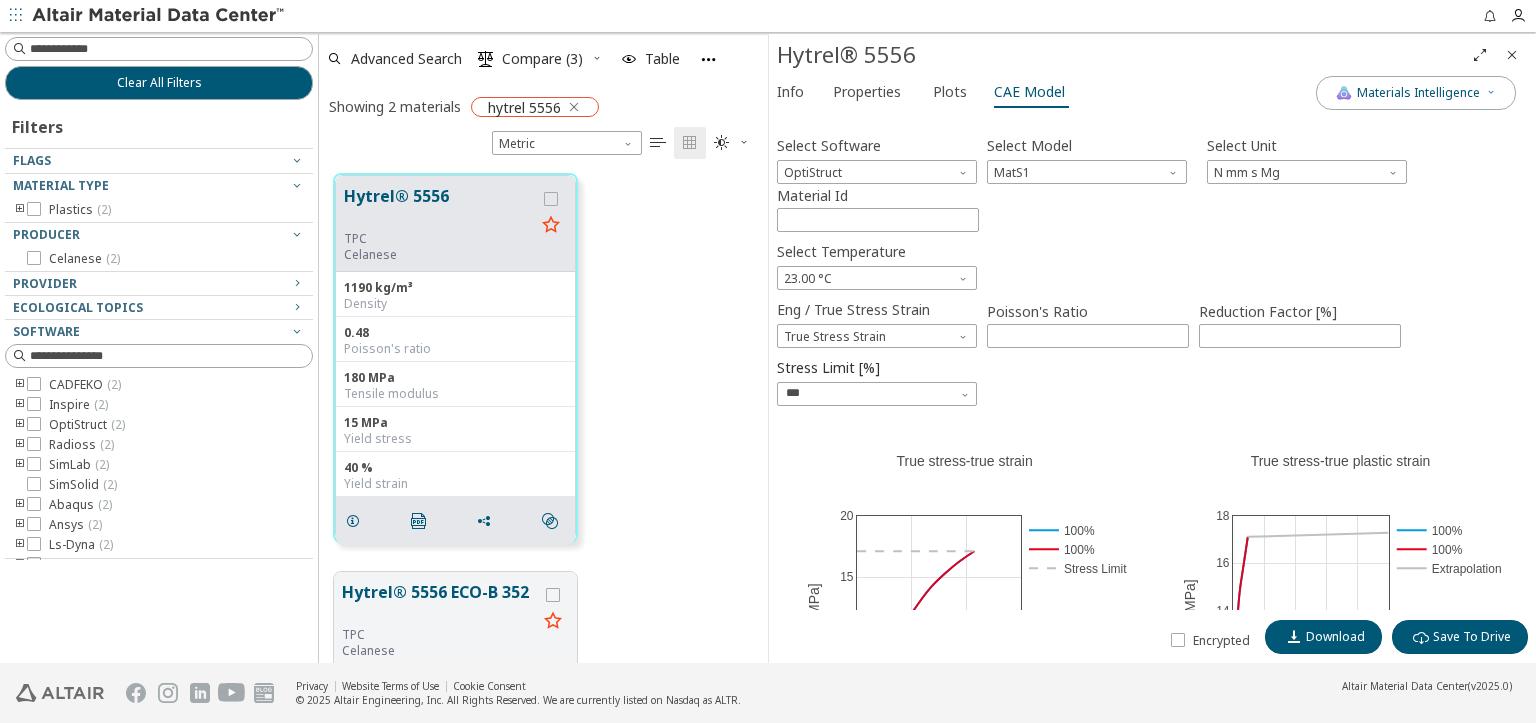 click at bounding box center (574, 107) 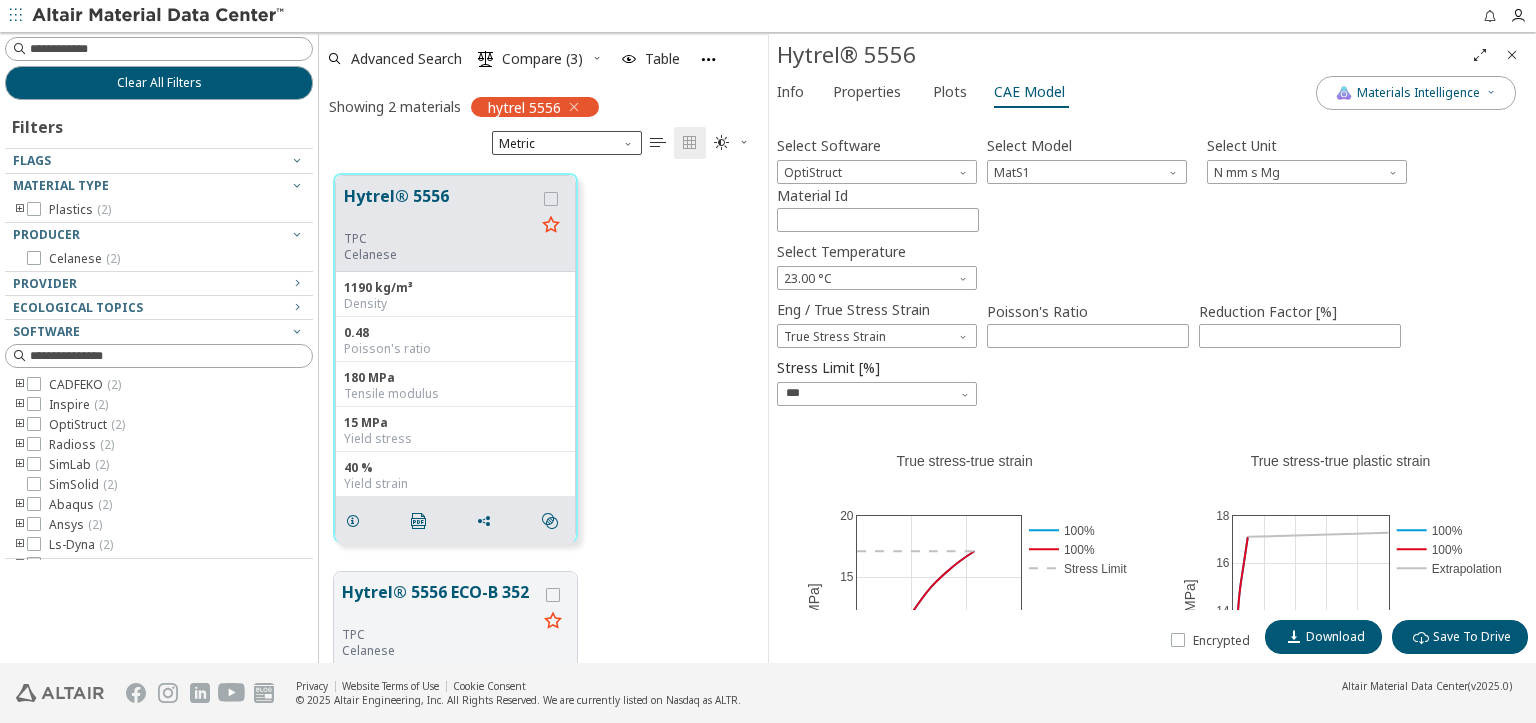 scroll, scrollTop: 1, scrollLeft: 0, axis: vertical 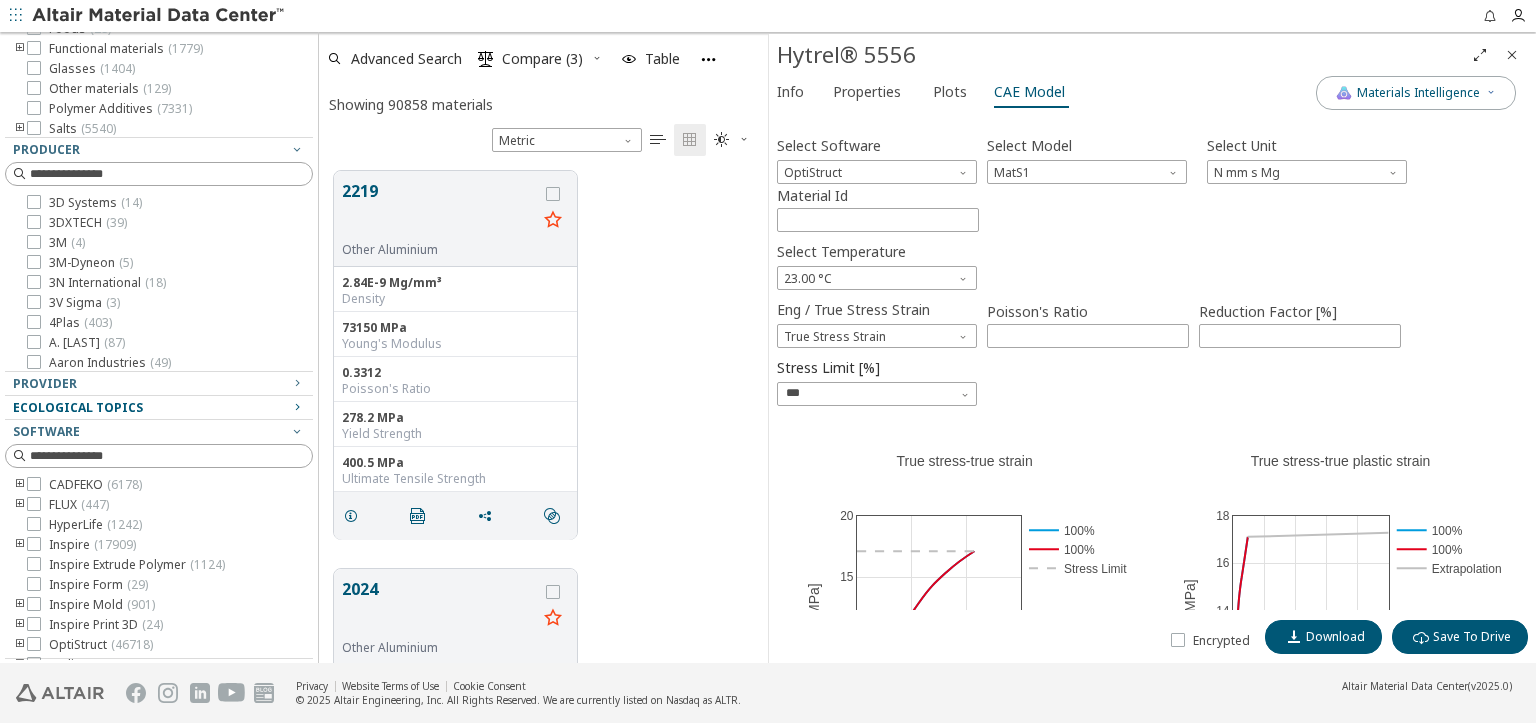 click at bounding box center (297, 407) 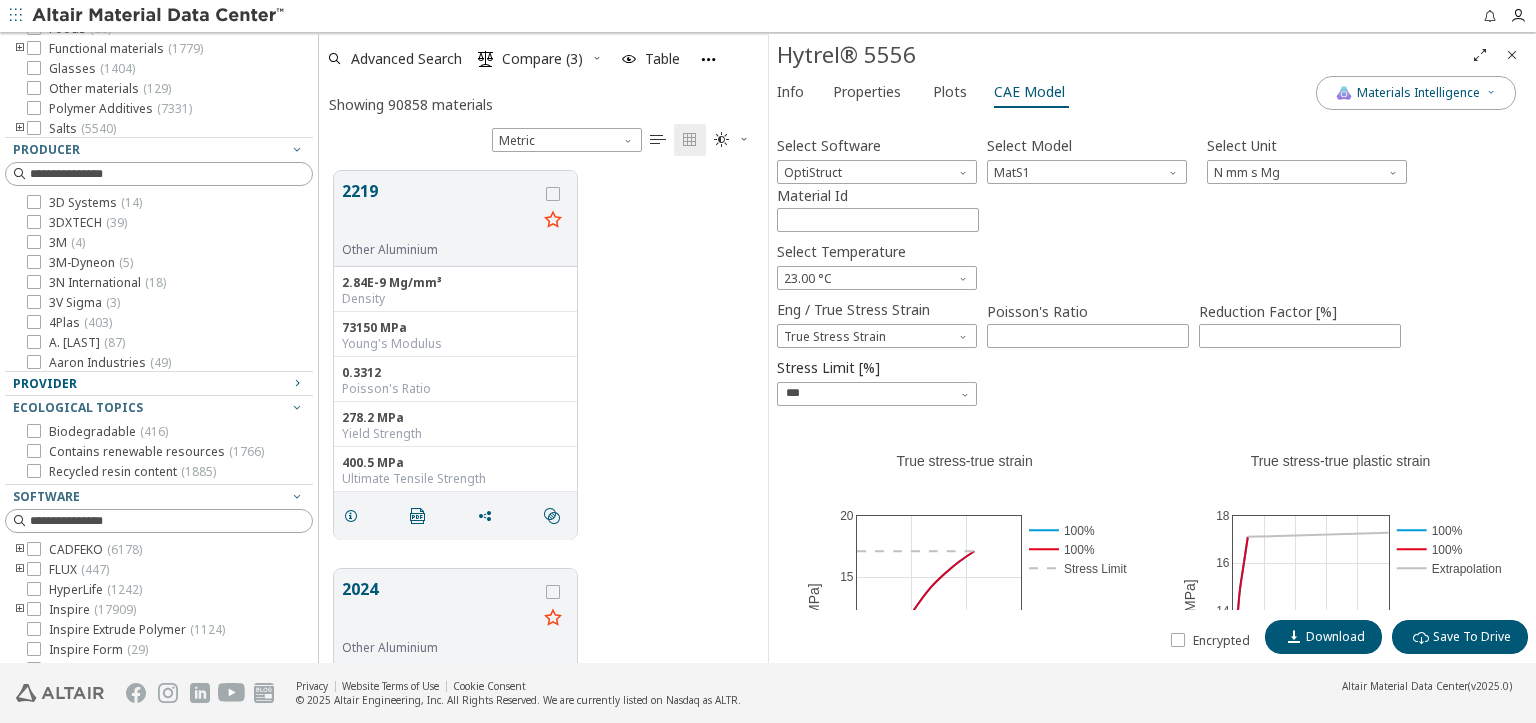 click at bounding box center (297, 383) 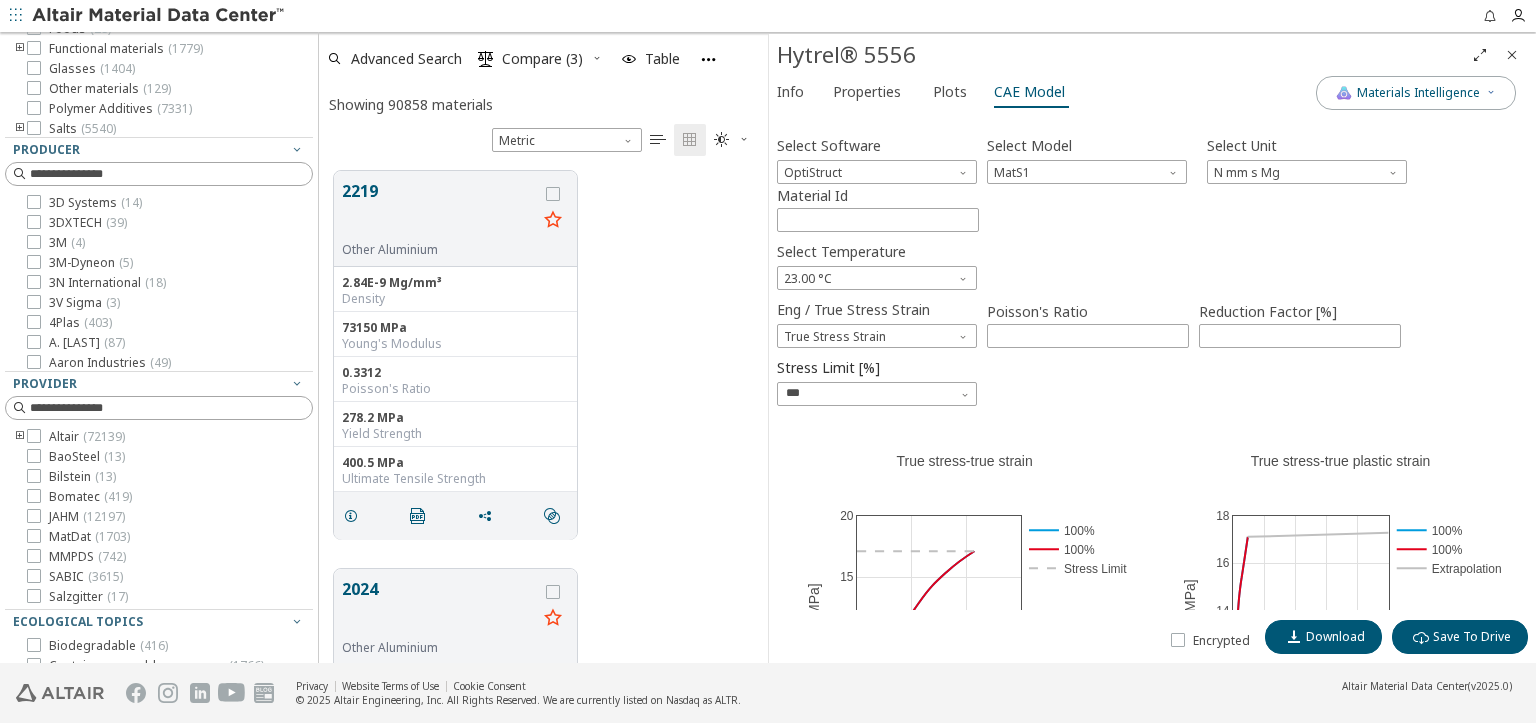 click at bounding box center (20, 437) 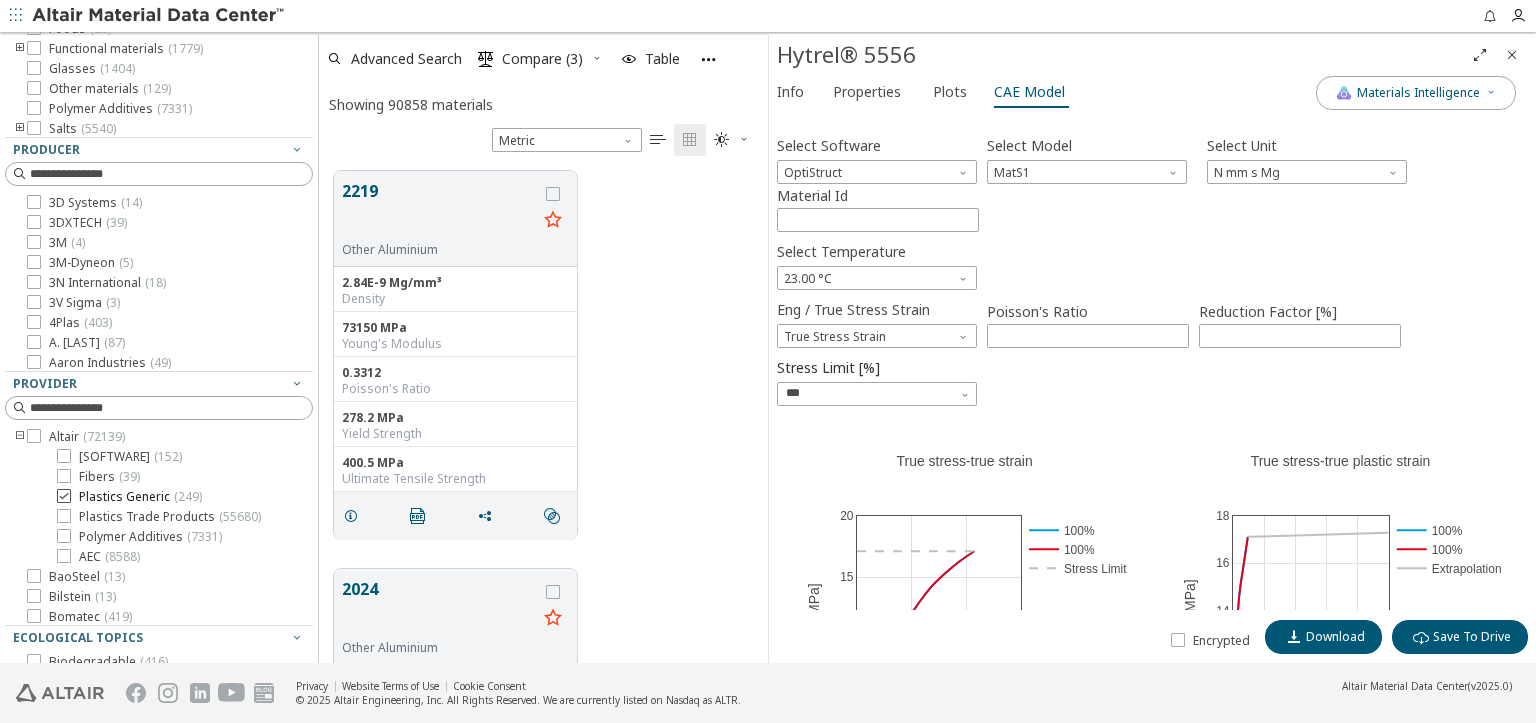click at bounding box center (64, 496) 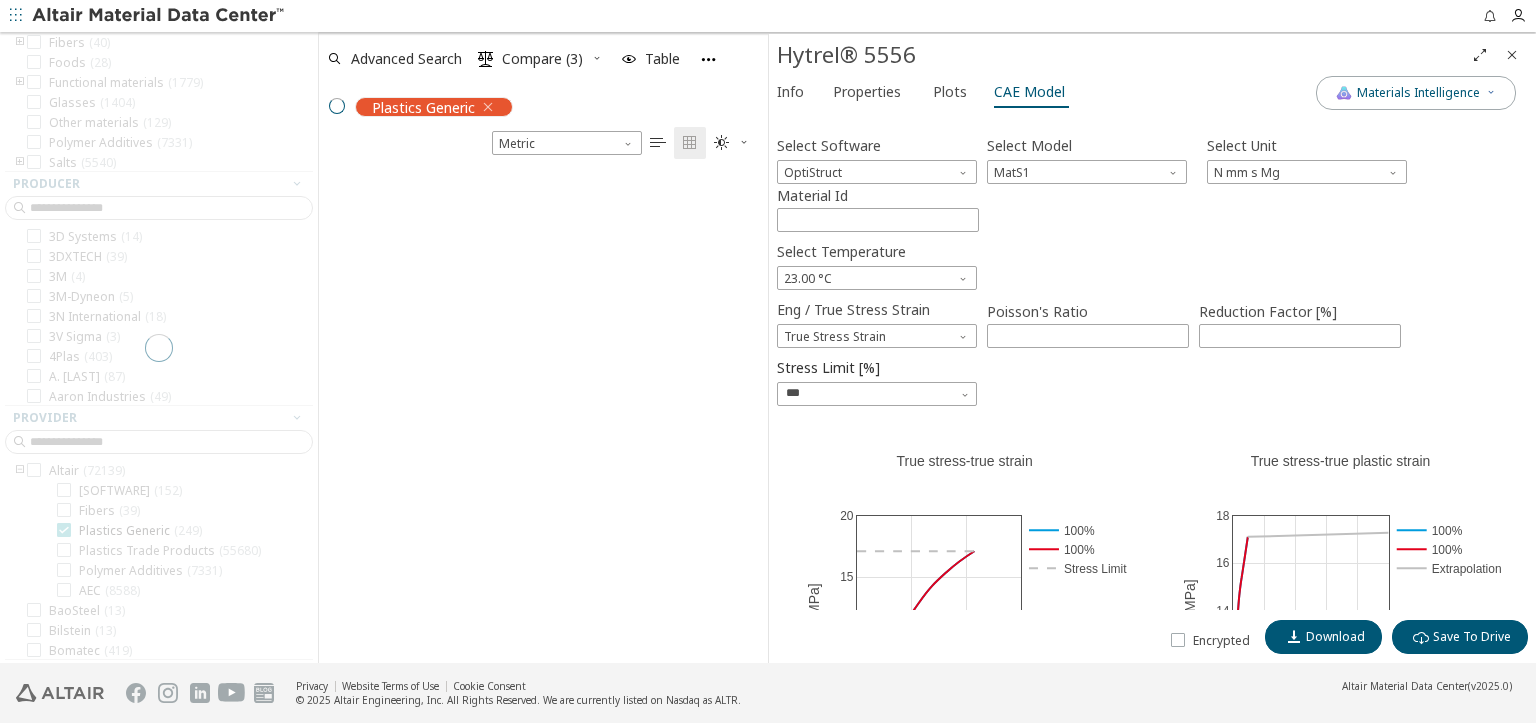 scroll, scrollTop: 504, scrollLeft: 448, axis: both 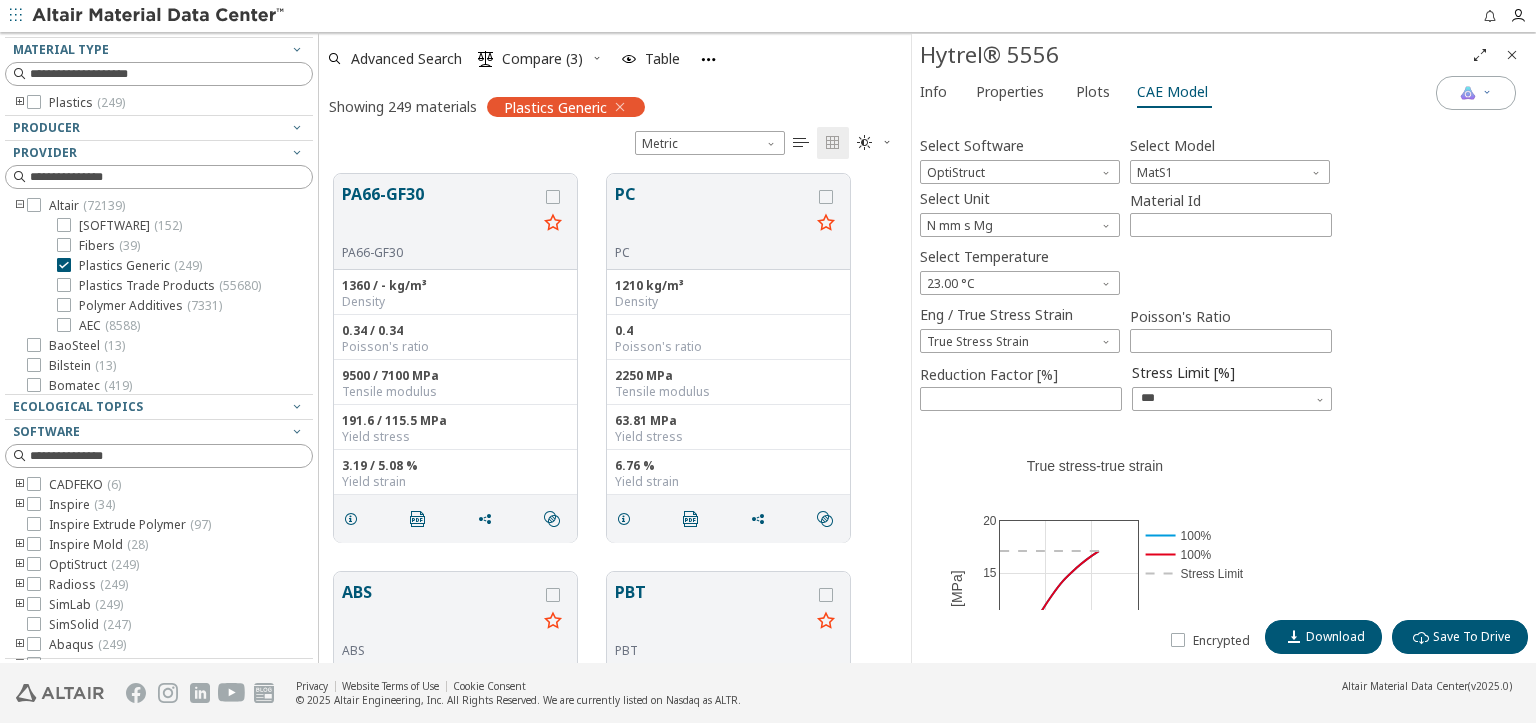 drag, startPoint x: 766, startPoint y: 338, endPoint x: 909, endPoint y: 340, distance: 143.01399 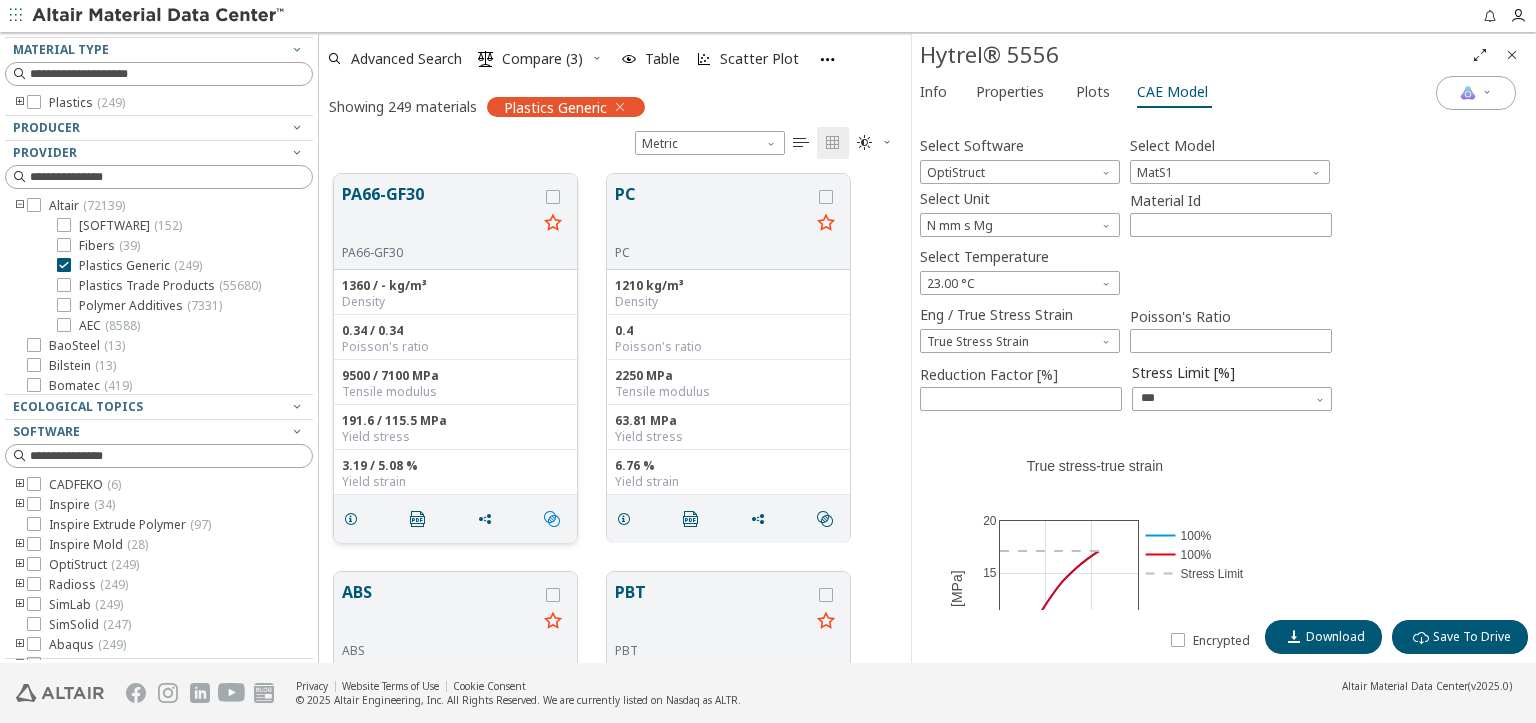 click on "" at bounding box center [552, 519] 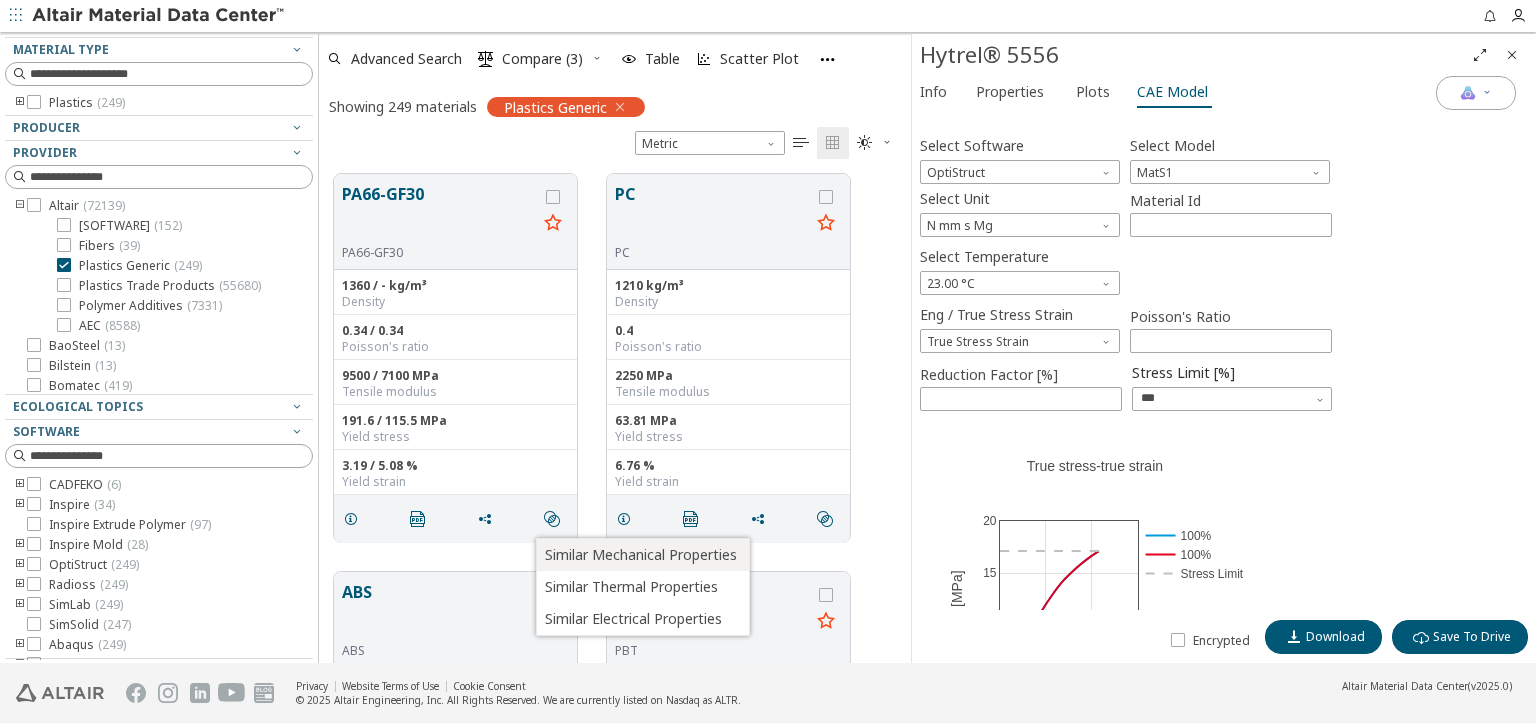 click on "Similar Mechanical Properties" at bounding box center [641, 555] 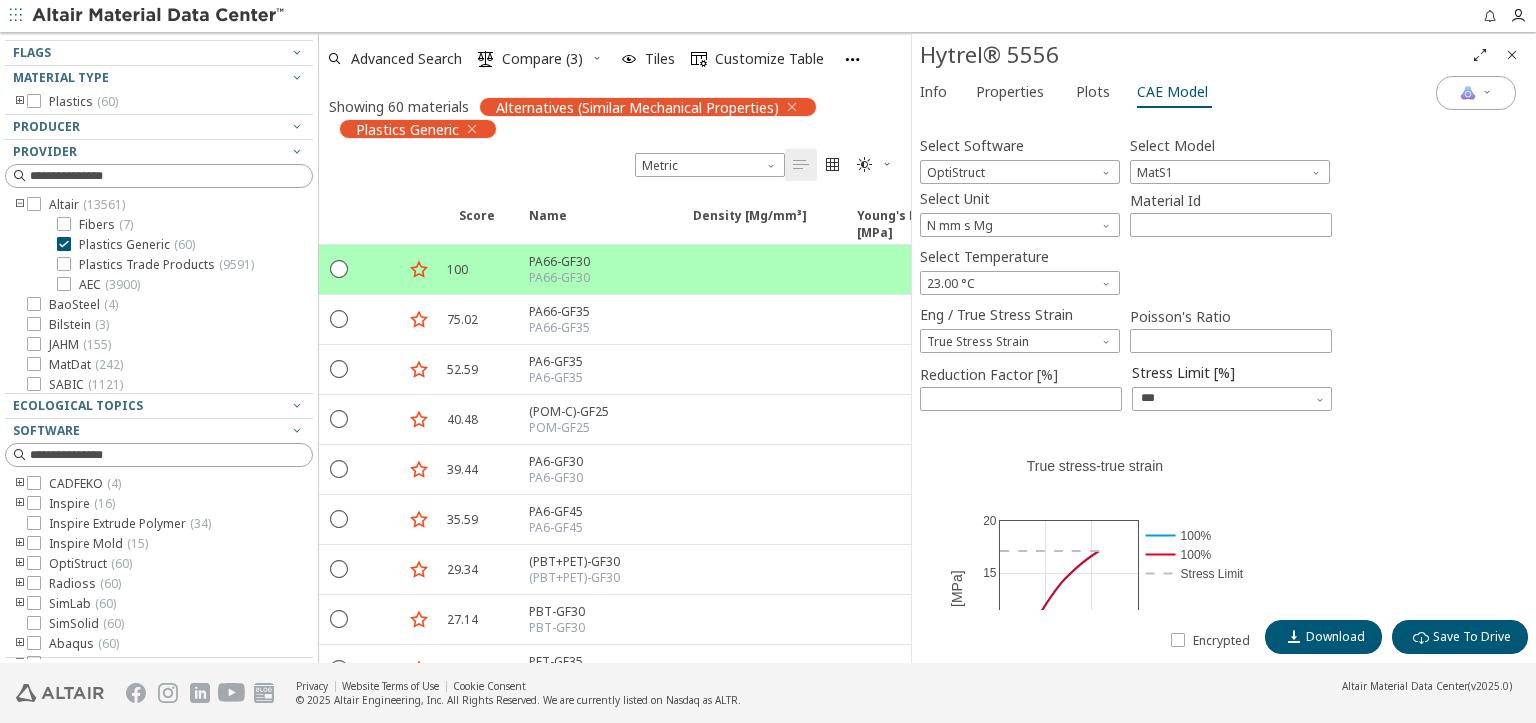scroll, scrollTop: 107, scrollLeft: 0, axis: vertical 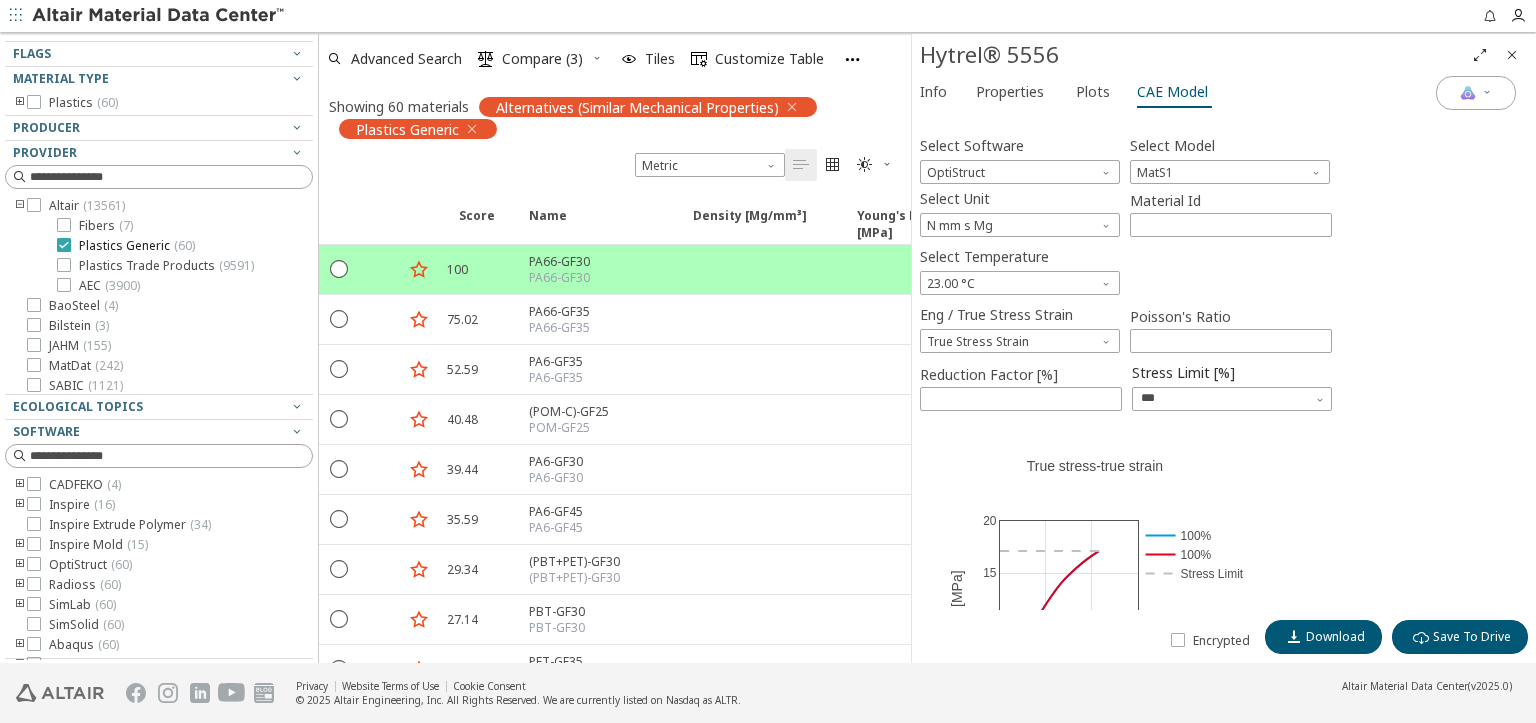 click at bounding box center (64, 245) 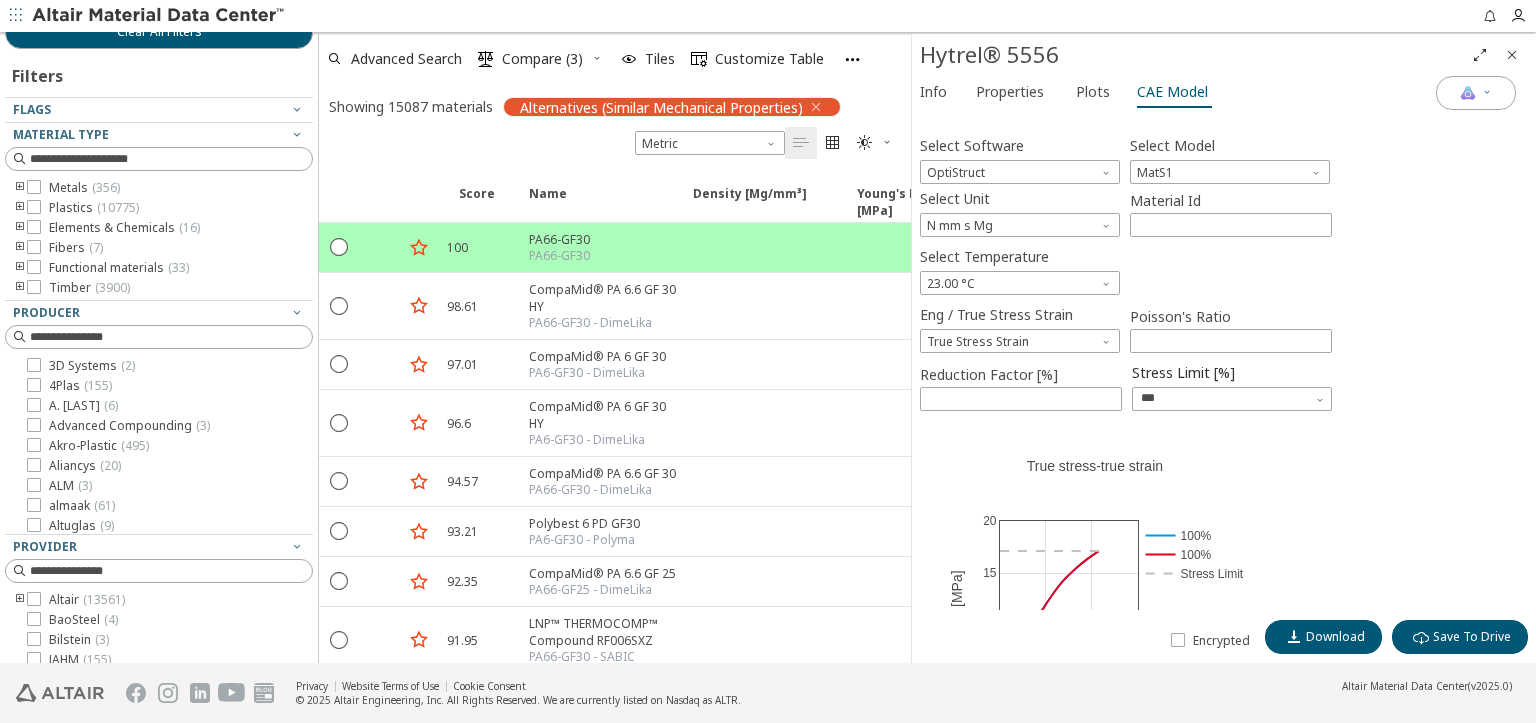 scroll, scrollTop: 107, scrollLeft: 0, axis: vertical 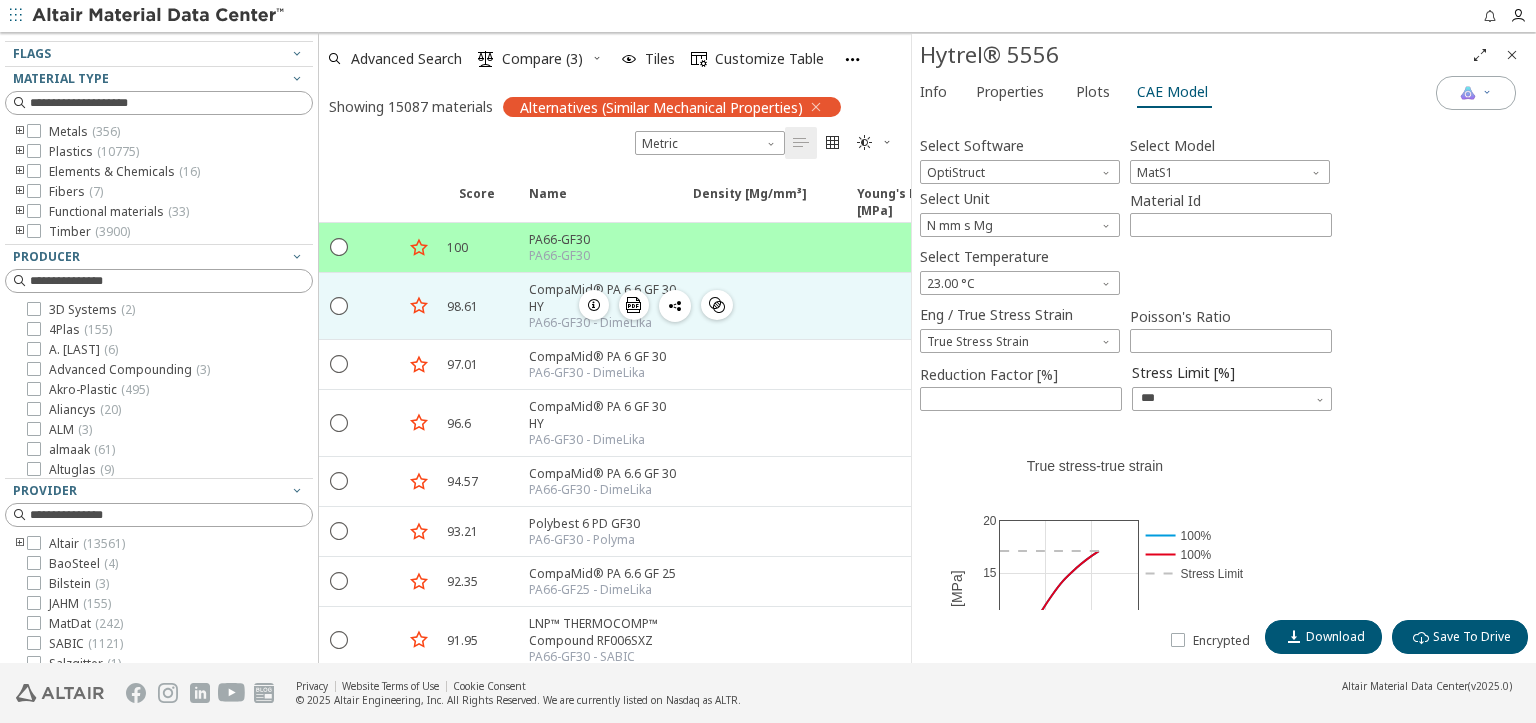 click at bounding box center [594, 305] 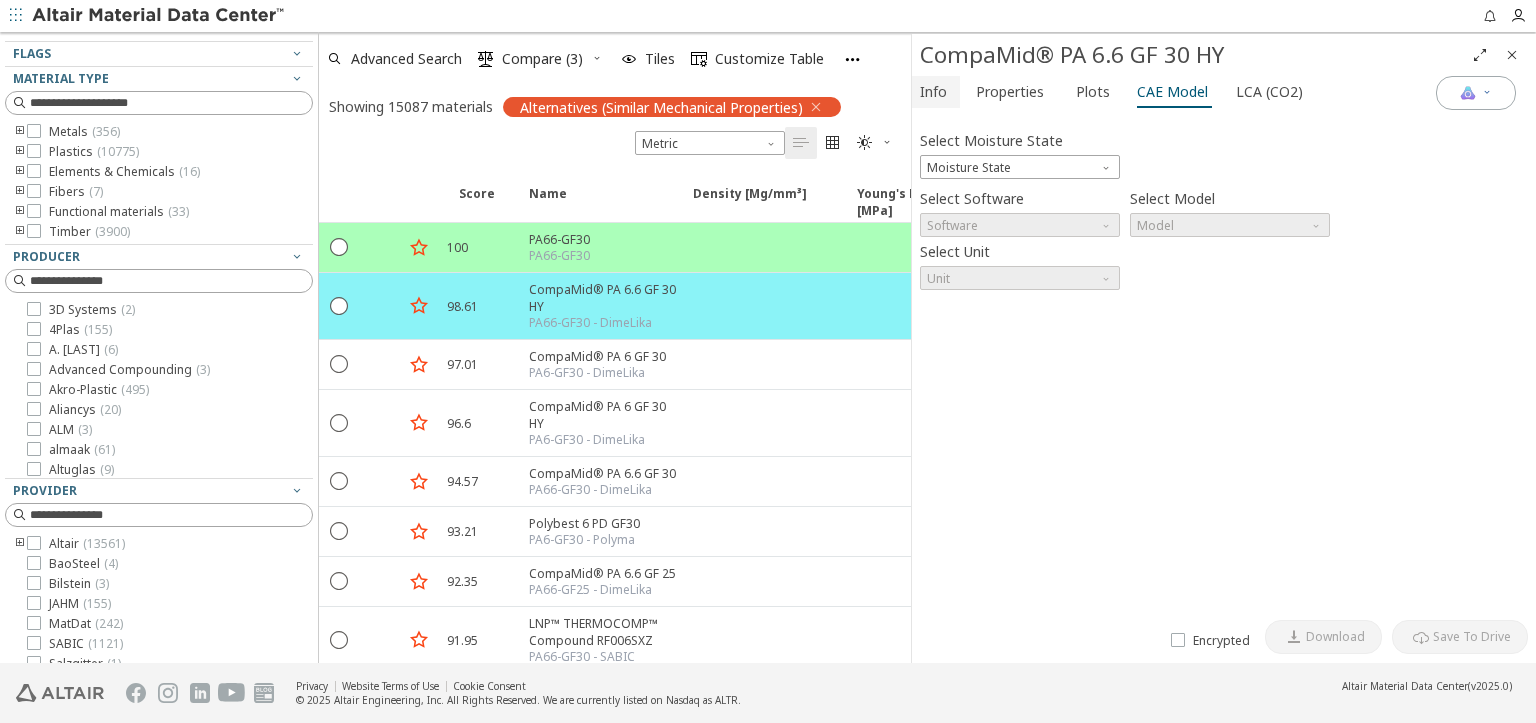 click on "Info" at bounding box center (933, 92) 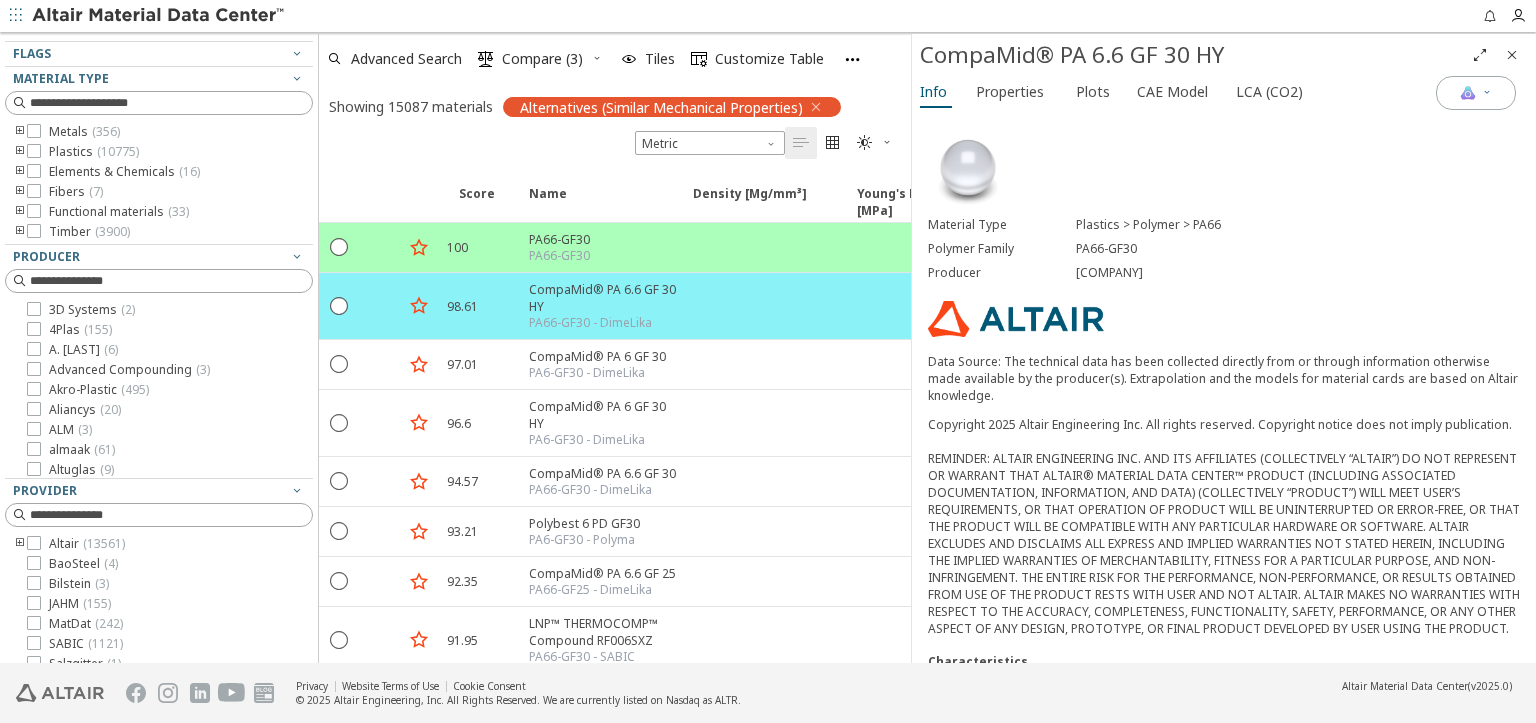 drag, startPoint x: 1082, startPoint y: 273, endPoint x: 1250, endPoint y: 269, distance: 168.0476 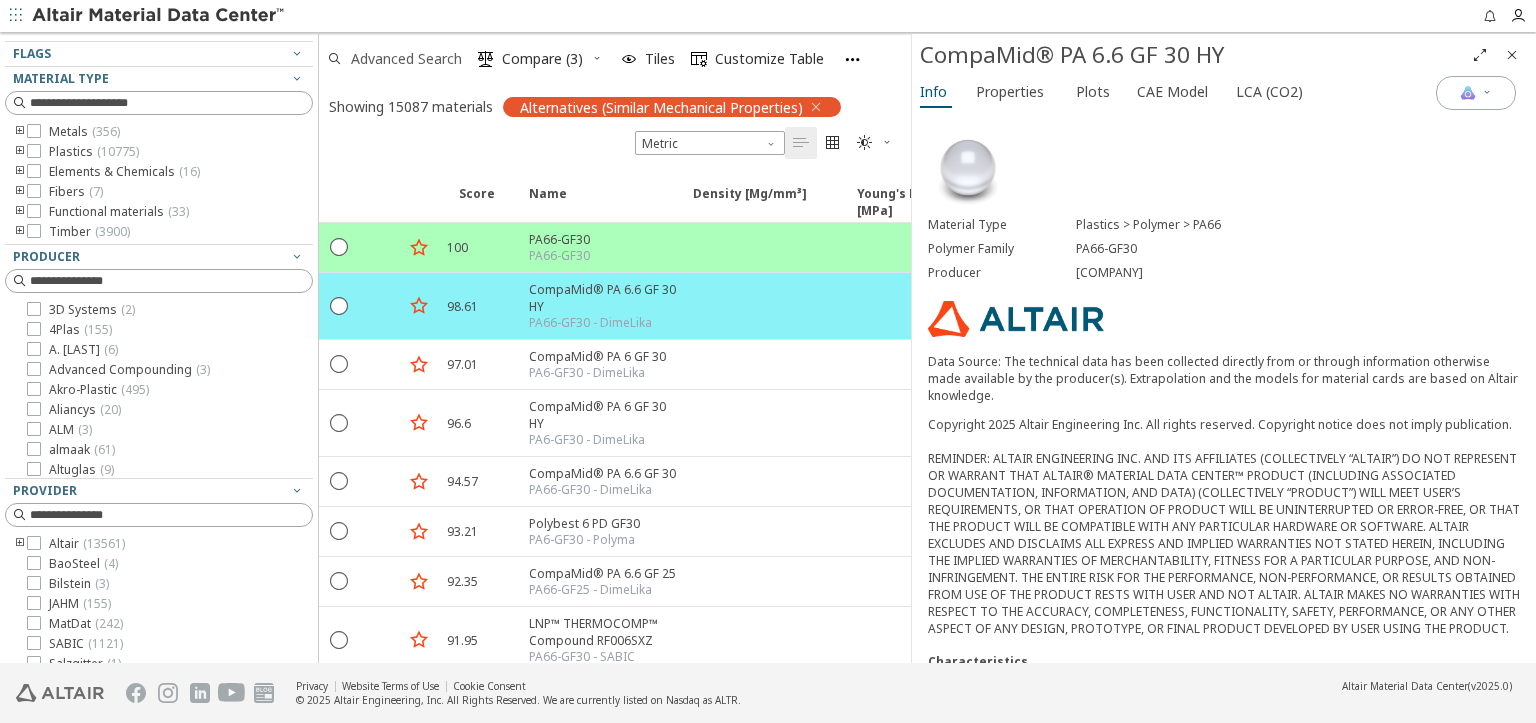 click on "Advanced Search" at bounding box center [406, 59] 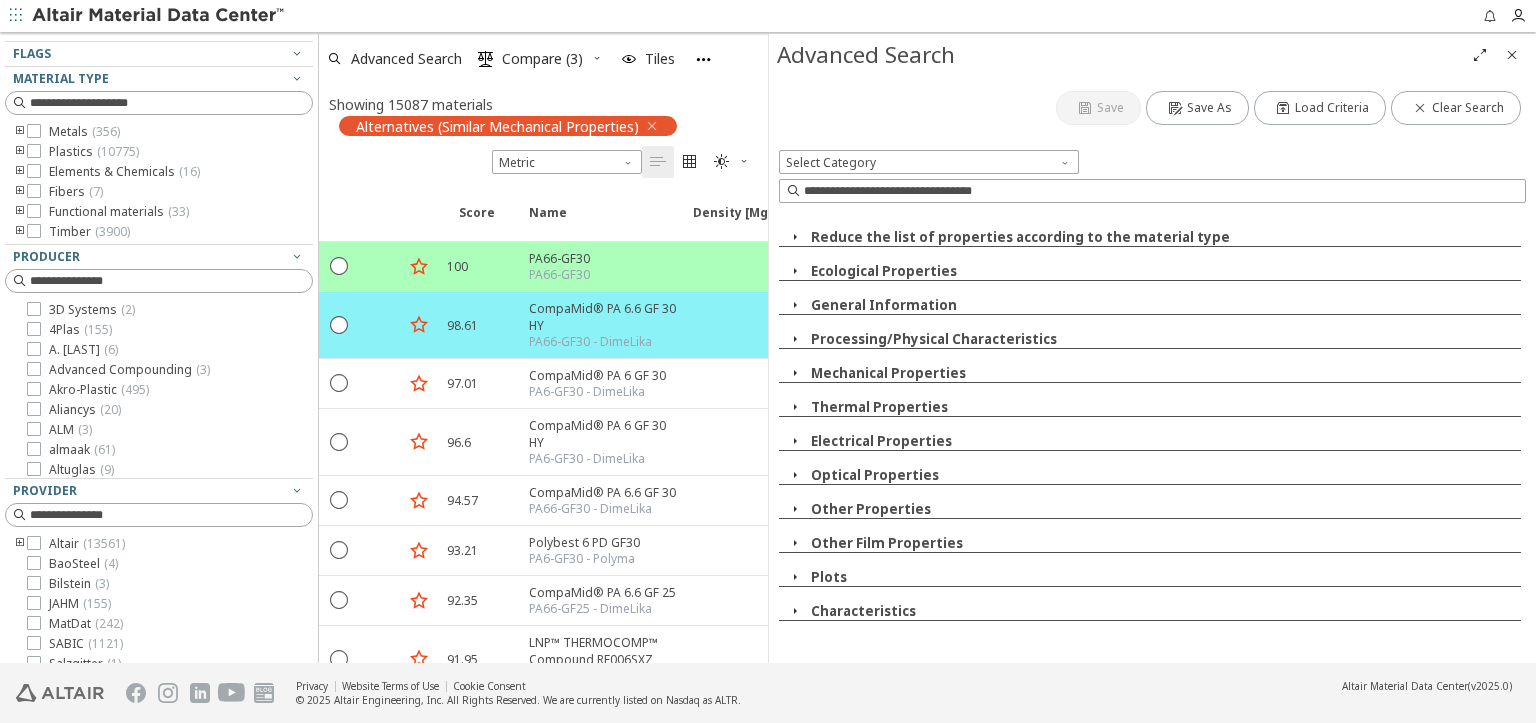 click at bounding box center [795, 611] 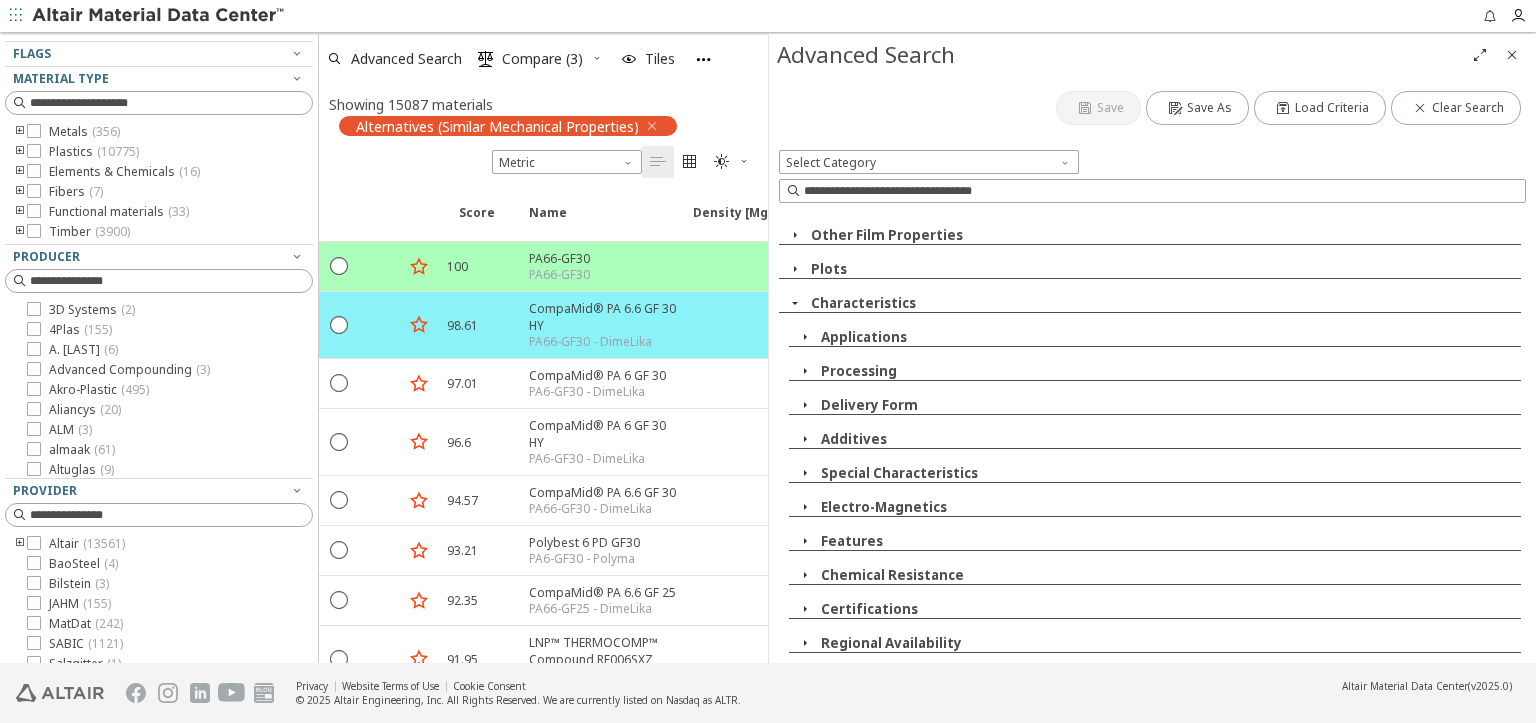 scroll, scrollTop: 311, scrollLeft: 0, axis: vertical 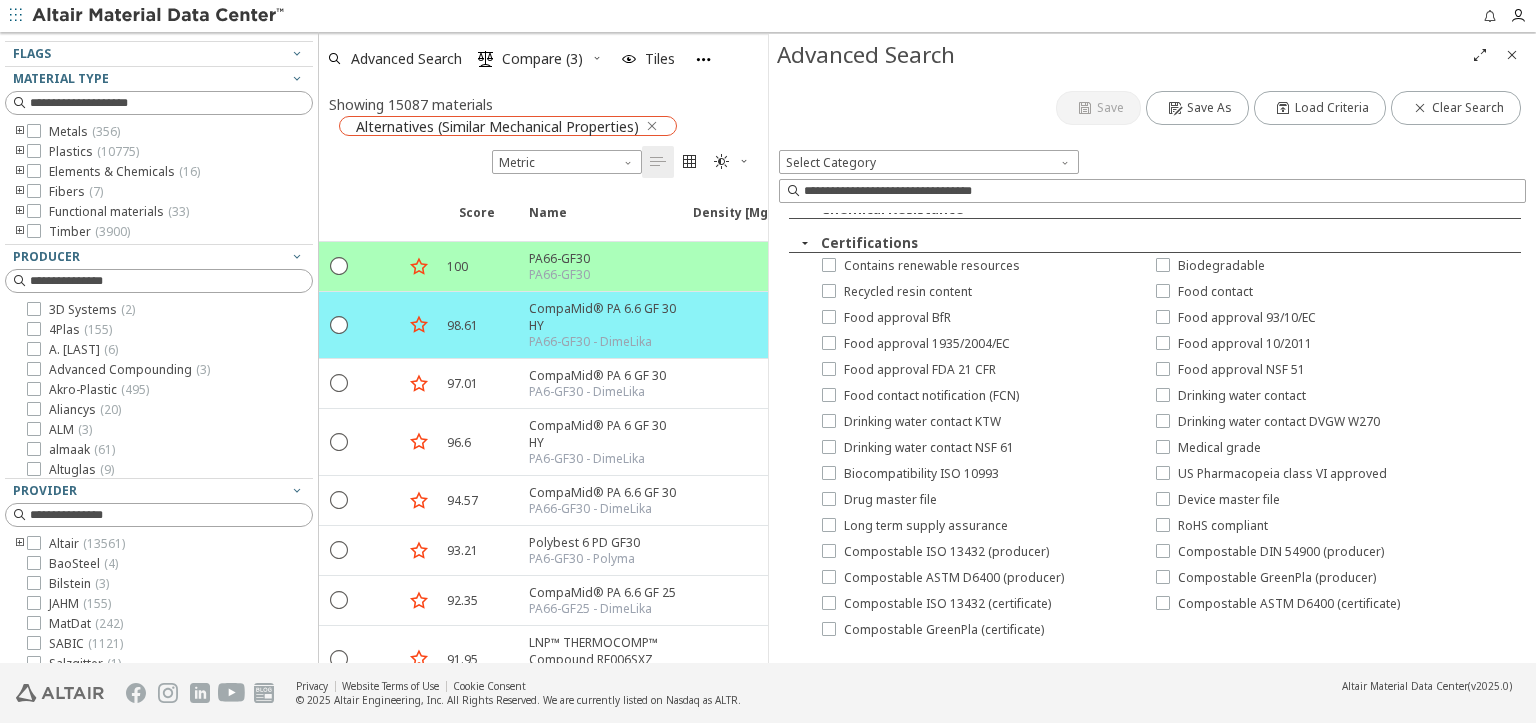 click at bounding box center (652, 126) 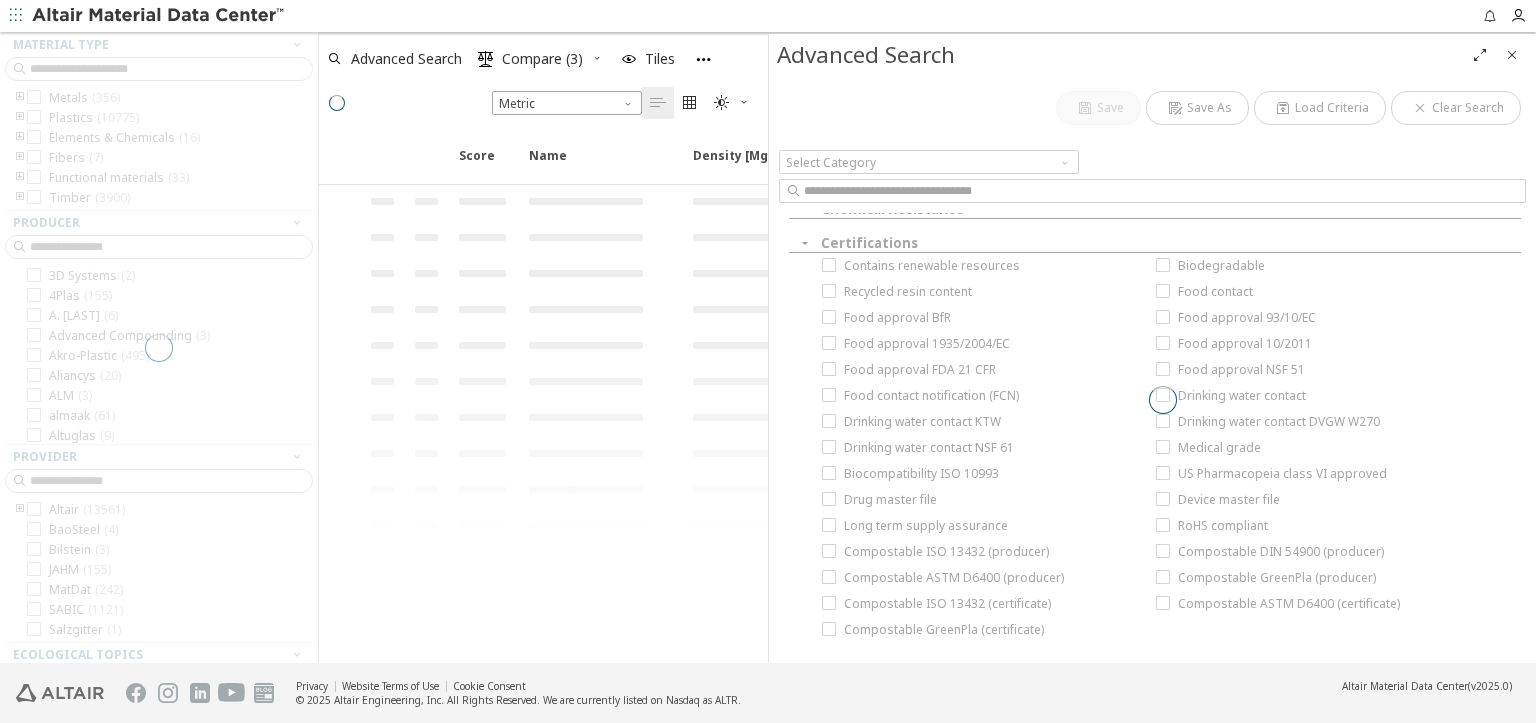 scroll, scrollTop: 74, scrollLeft: 0, axis: vertical 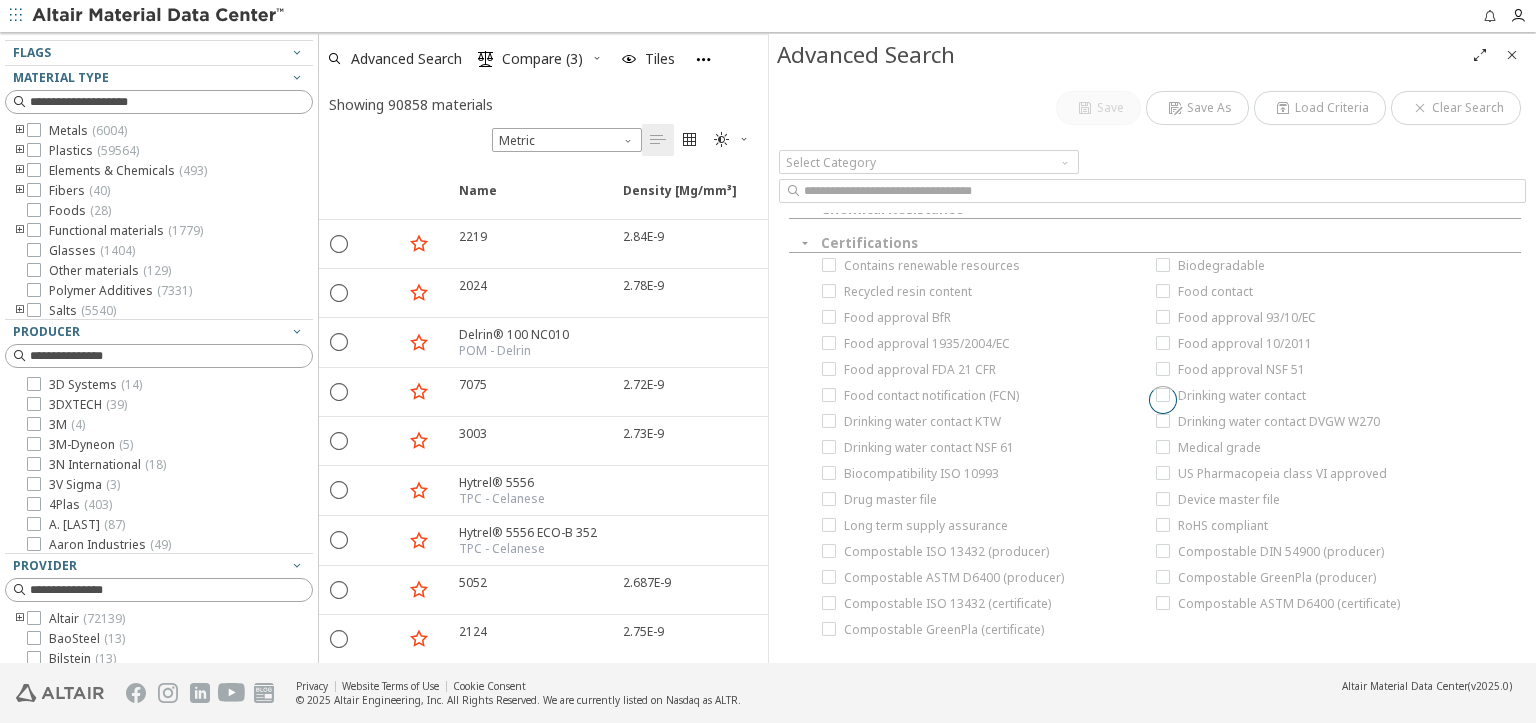 click at bounding box center [1512, 55] 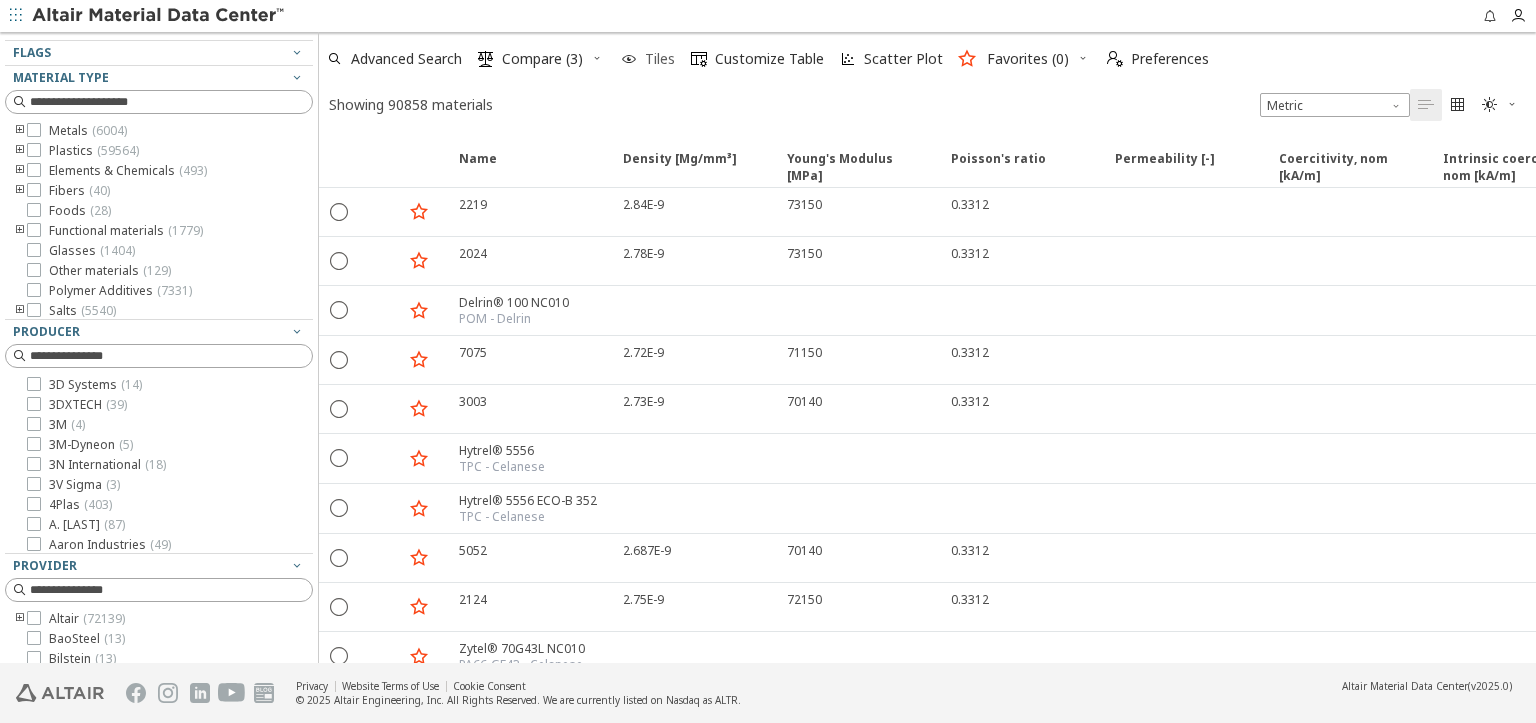 click on "Tiles" at bounding box center [660, 59] 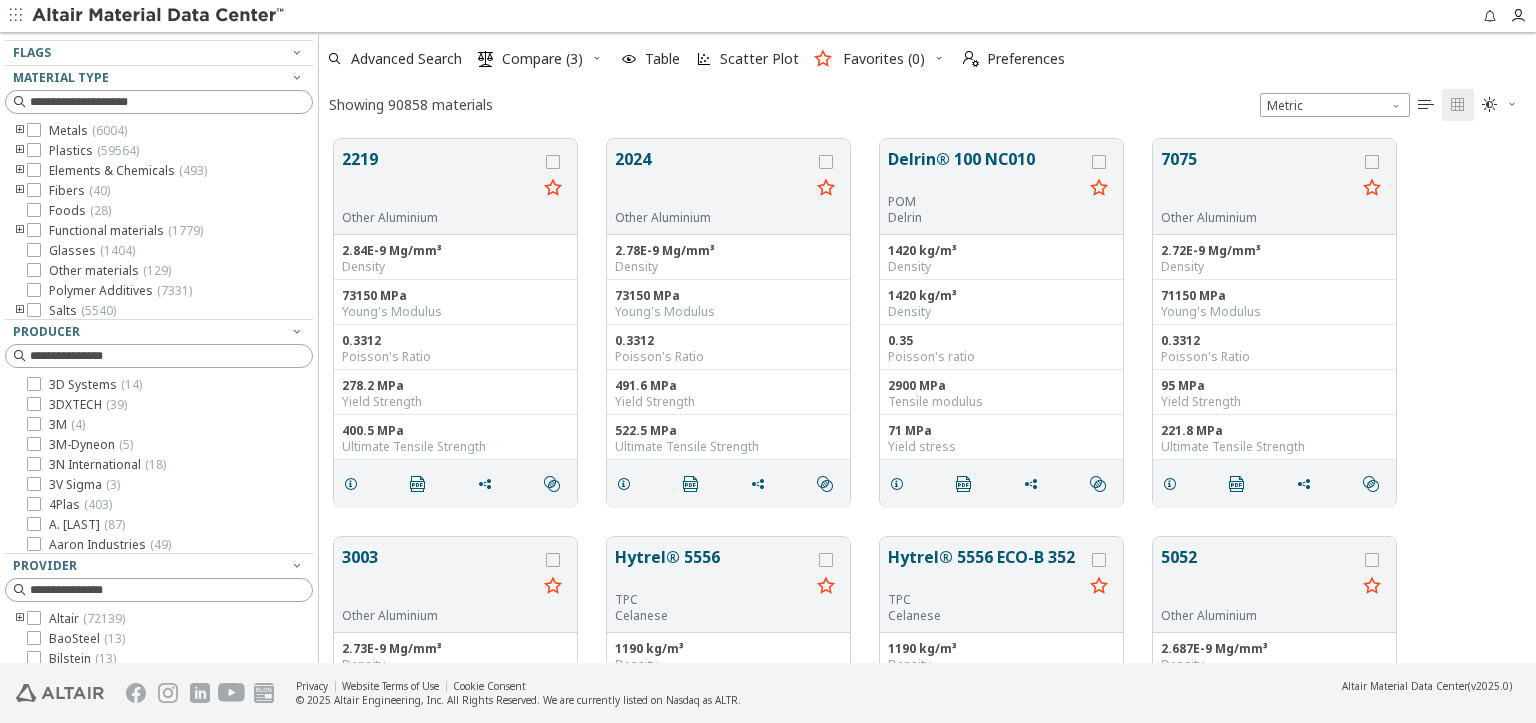 scroll, scrollTop: 1, scrollLeft: 0, axis: vertical 